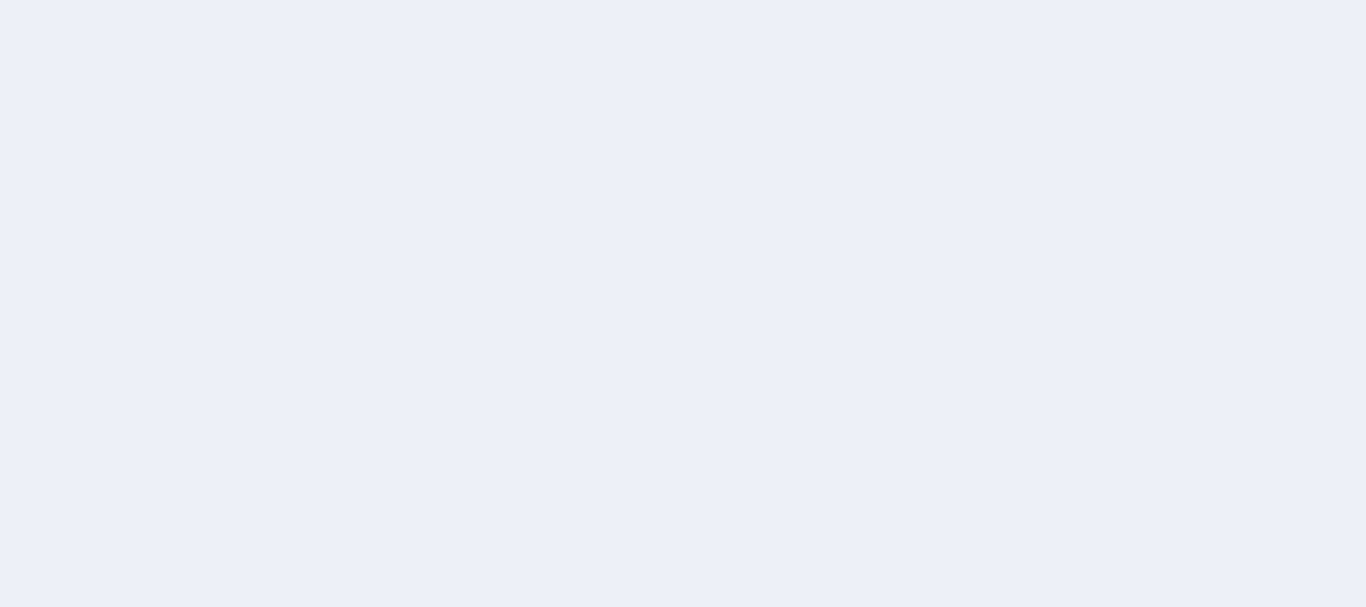 scroll, scrollTop: 0, scrollLeft: 0, axis: both 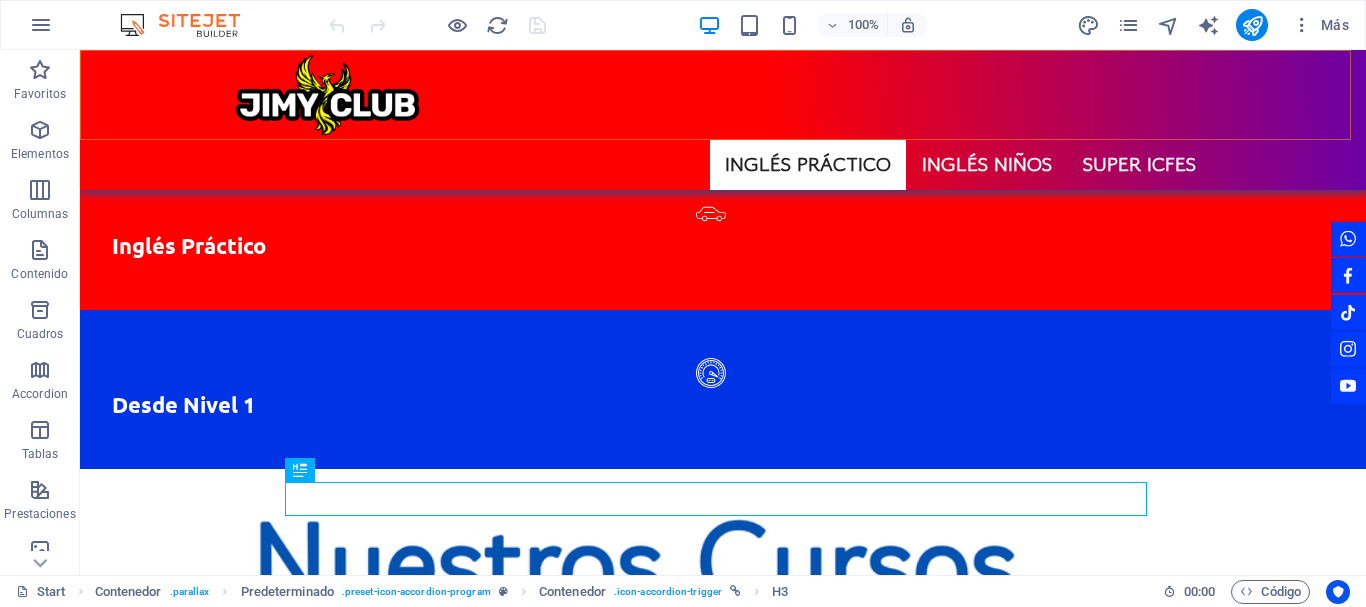 click on "INGLÉS PRÁCTICO INGLÉS NIÑOS SUPER ICFES" at bounding box center [723, 120] 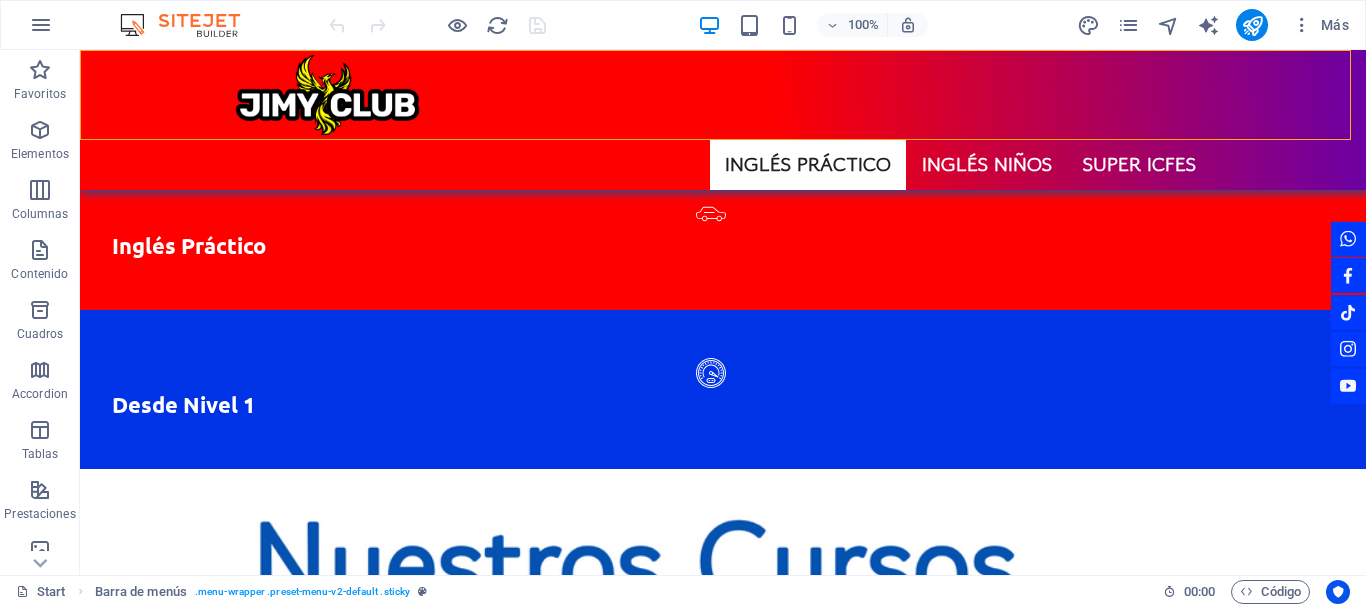 click on "INGLÉS PRÁCTICO INGLÉS NIÑOS SUPER ICFES" at bounding box center [723, 120] 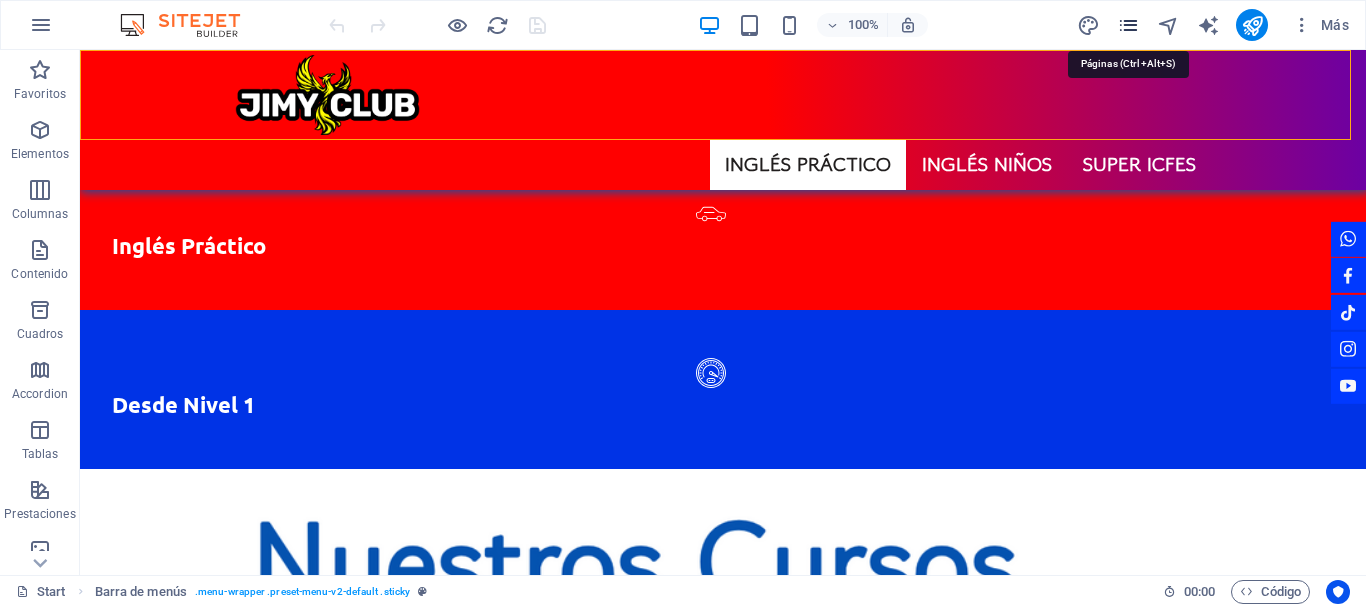 click at bounding box center [1128, 25] 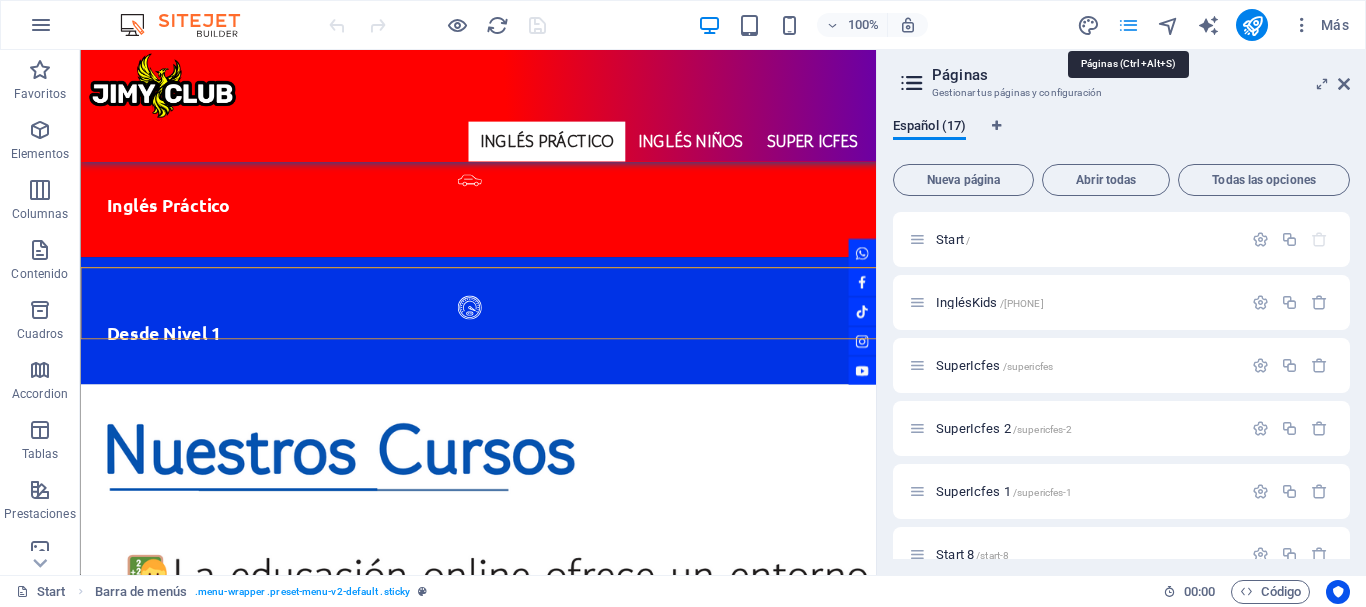 scroll, scrollTop: 2927, scrollLeft: 0, axis: vertical 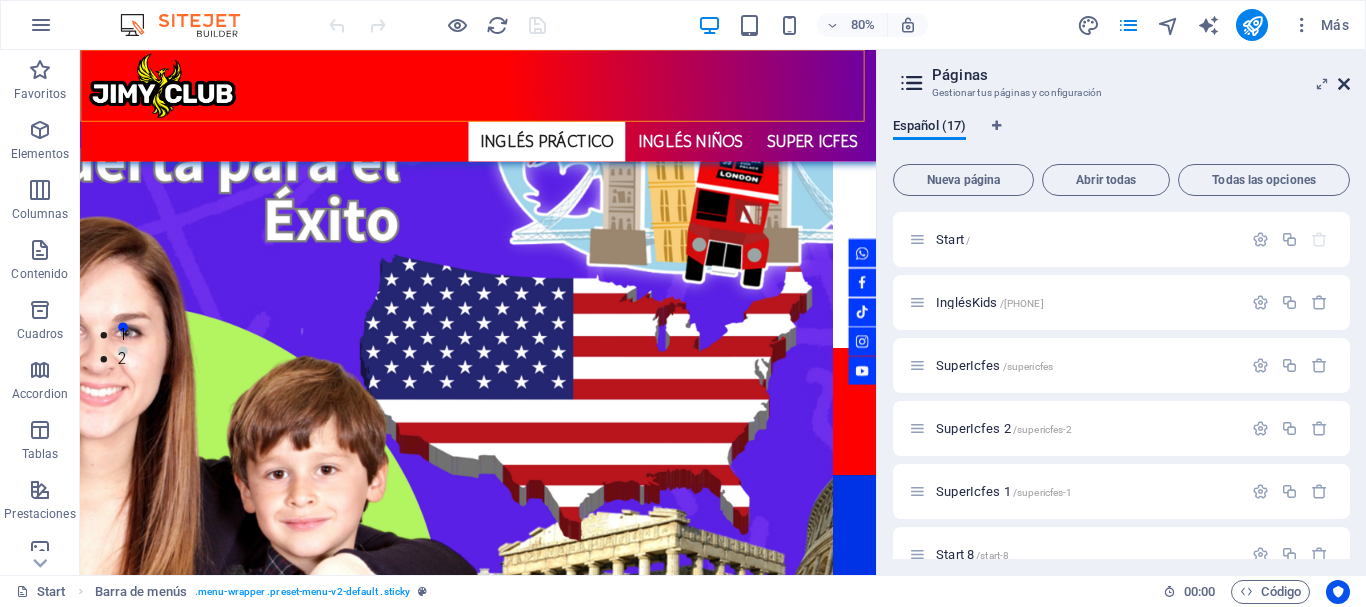 click at bounding box center [1344, 84] 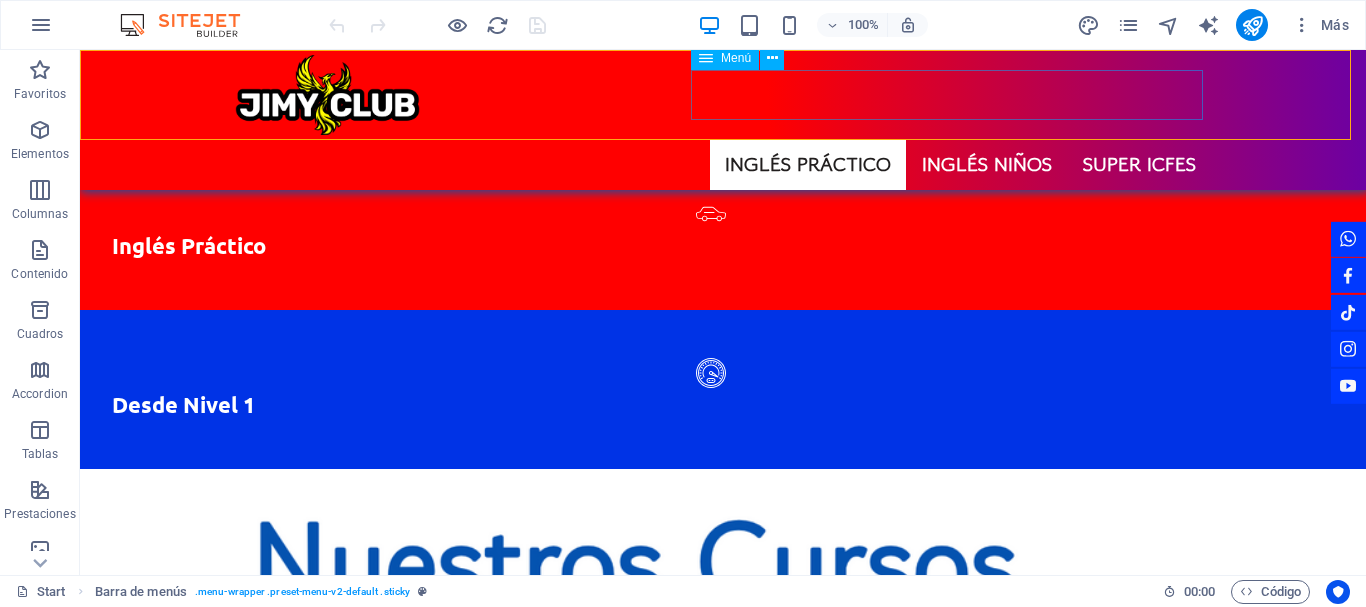 click on "Menú" at bounding box center (725, 58) 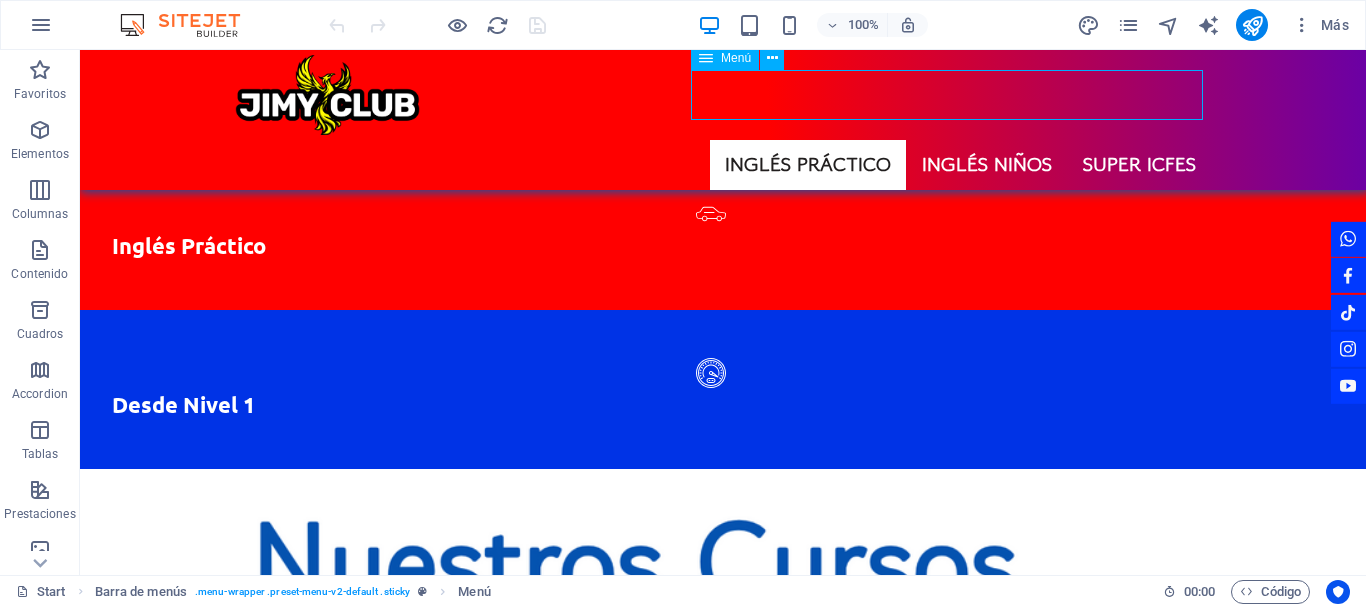 click on "Menú" at bounding box center (725, 58) 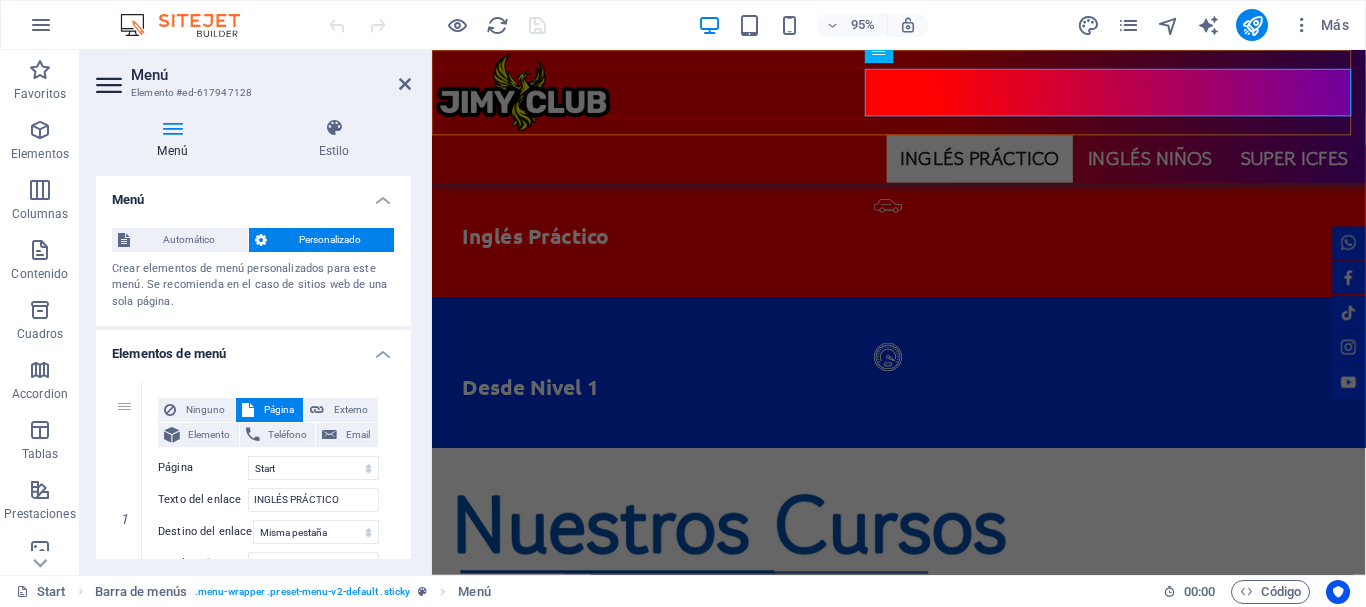 scroll, scrollTop: 2909, scrollLeft: 0, axis: vertical 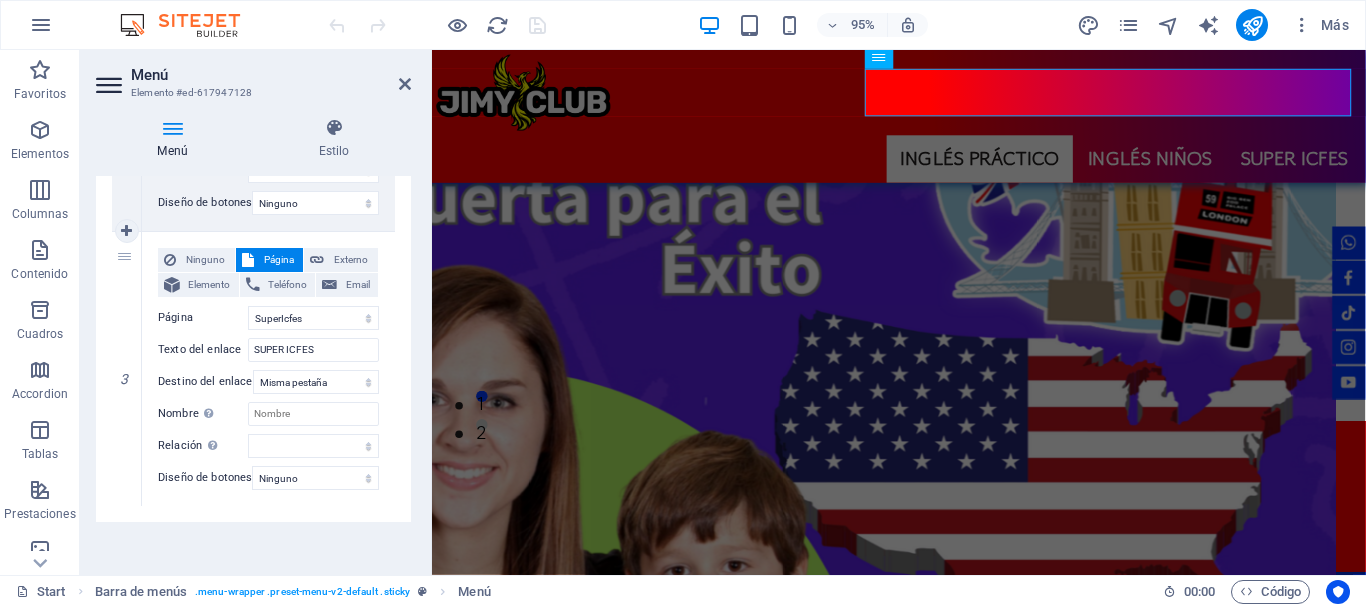 click at bounding box center [0, 0] 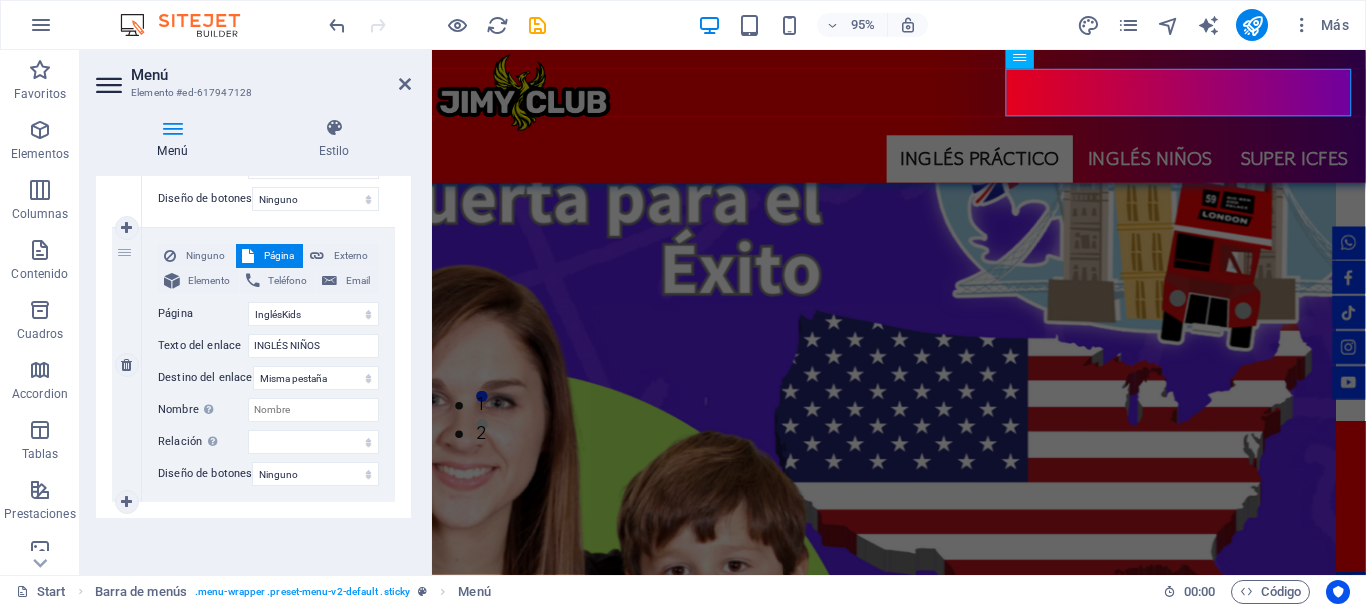 scroll, scrollTop: 442, scrollLeft: 0, axis: vertical 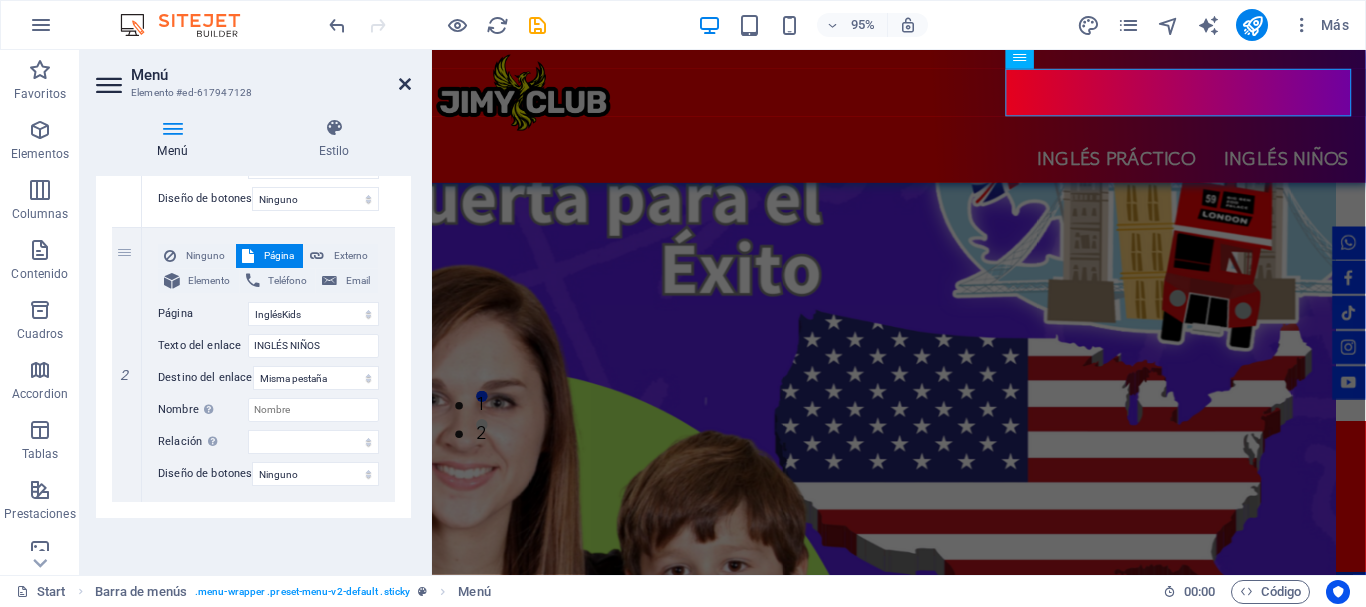 click at bounding box center [405, 84] 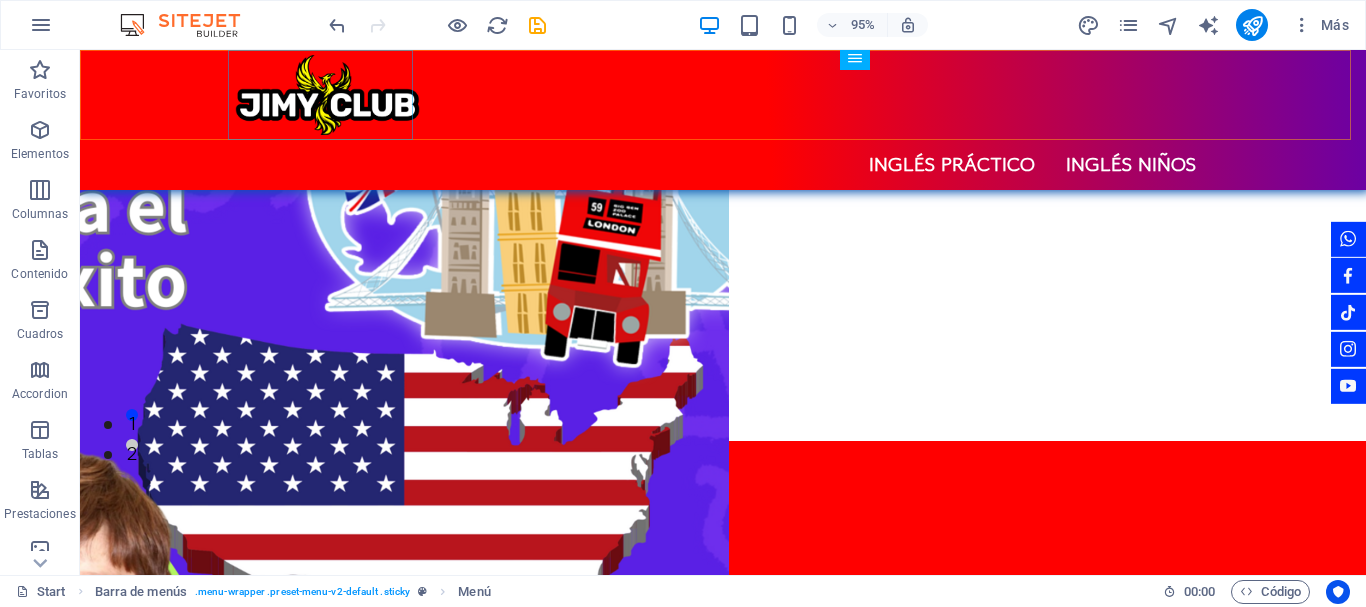 scroll, scrollTop: 3199, scrollLeft: 0, axis: vertical 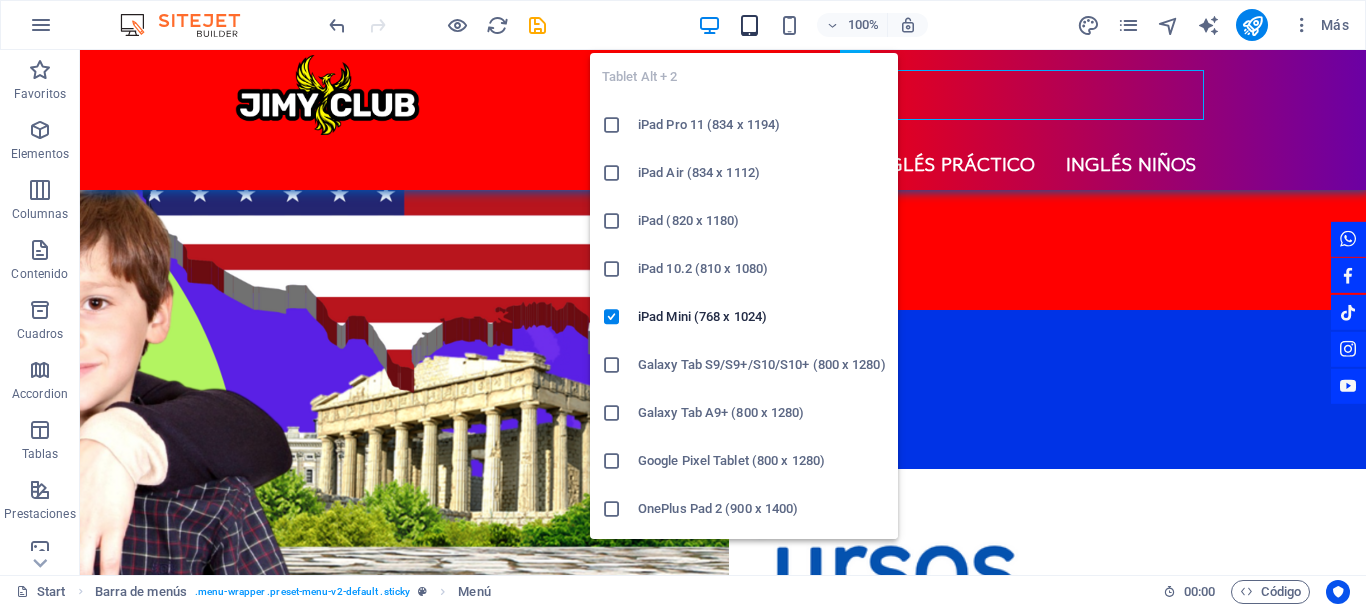 click at bounding box center [749, 25] 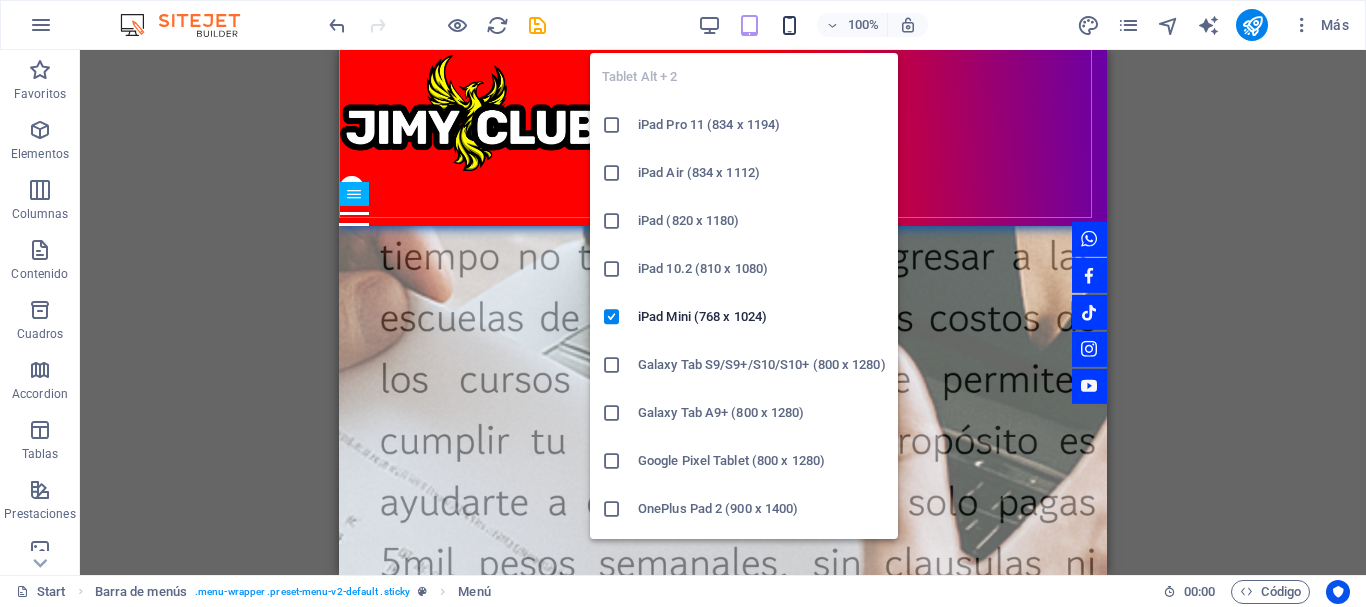 scroll, scrollTop: 3067, scrollLeft: 0, axis: vertical 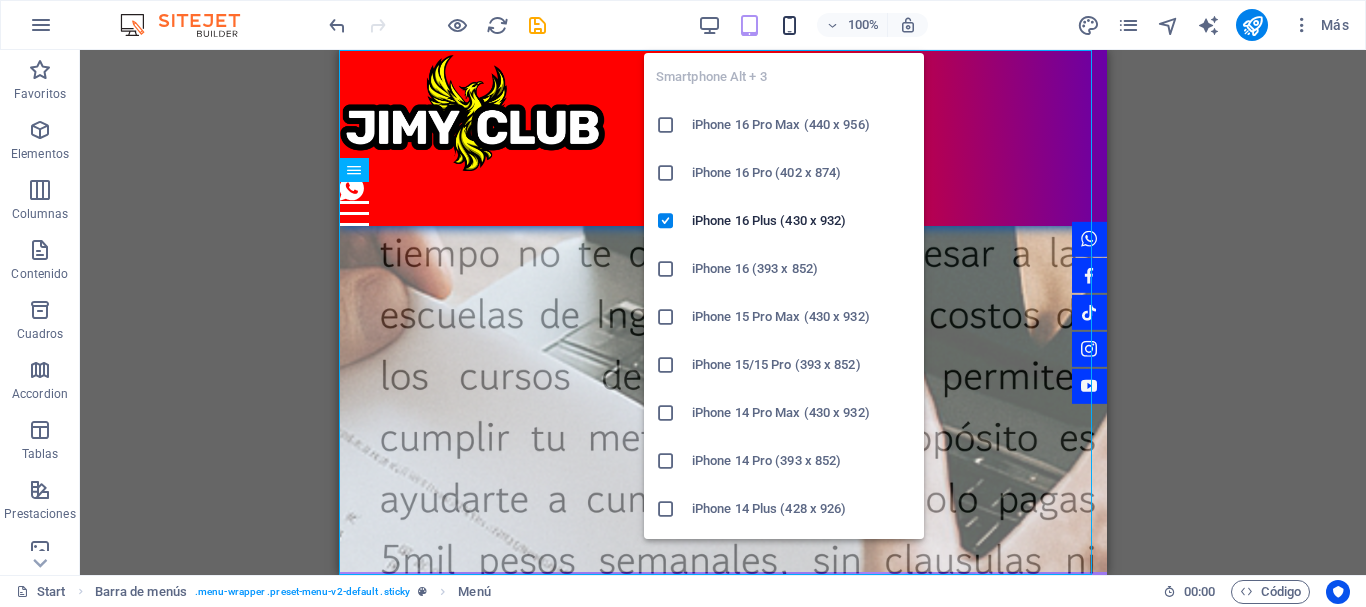 click at bounding box center (789, 25) 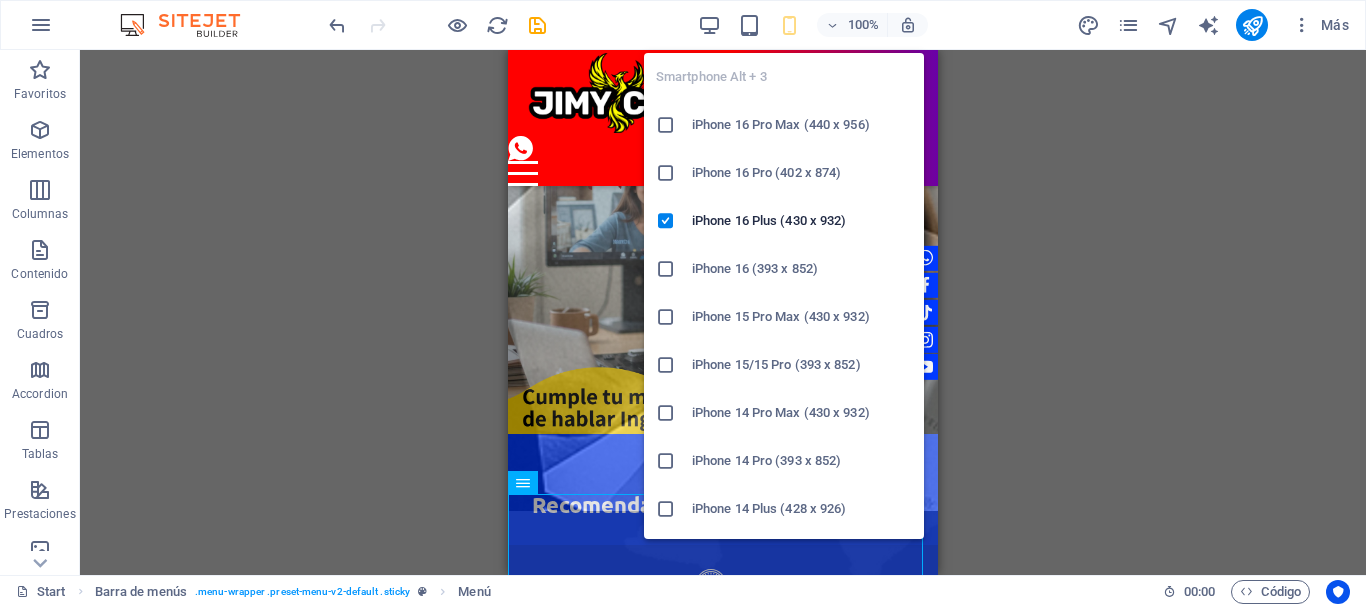 scroll, scrollTop: 2586, scrollLeft: 0, axis: vertical 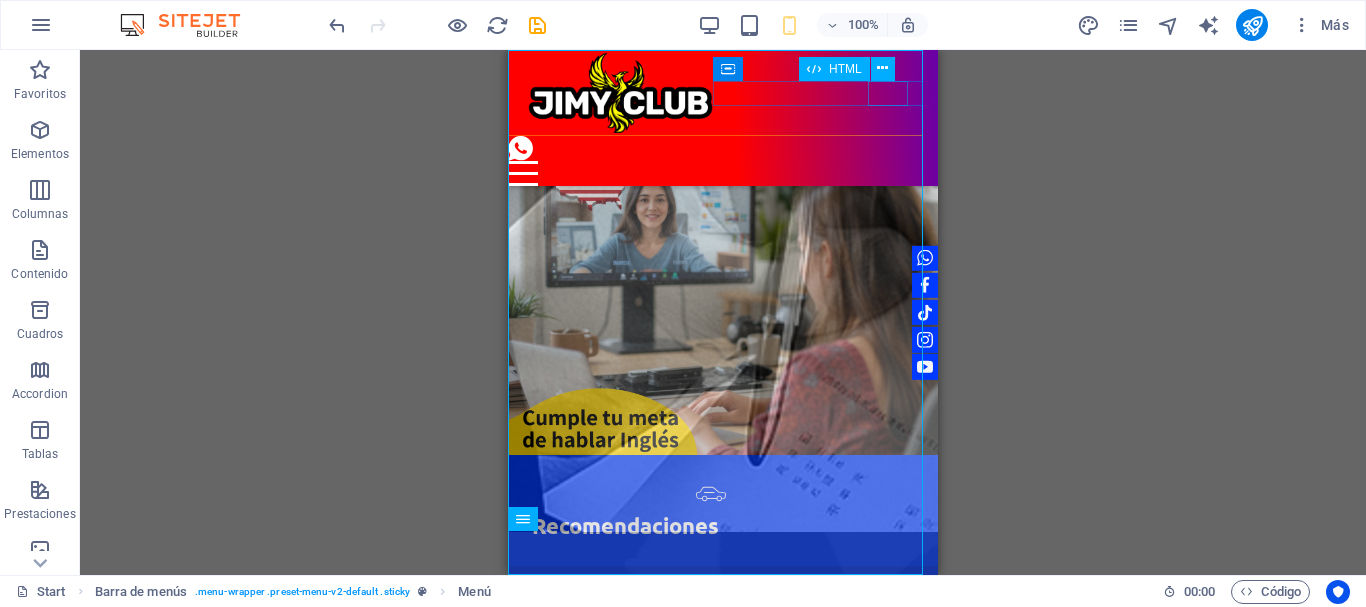 click at bounding box center [715, 173] 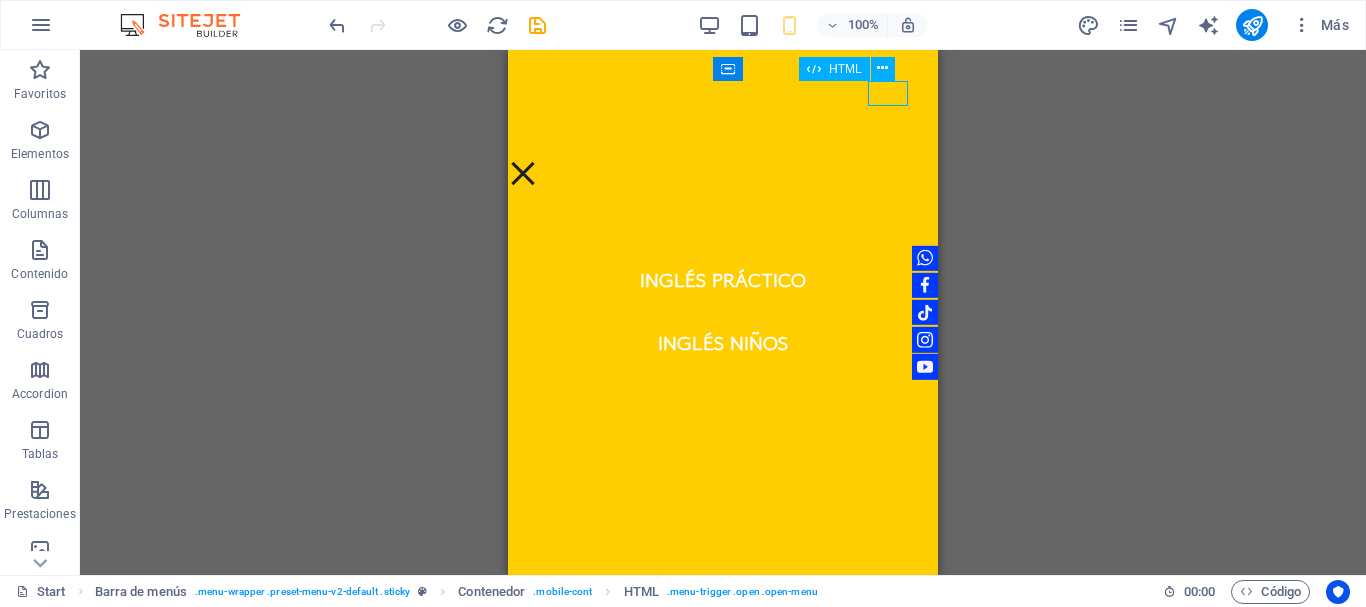 click at bounding box center [715, 173] 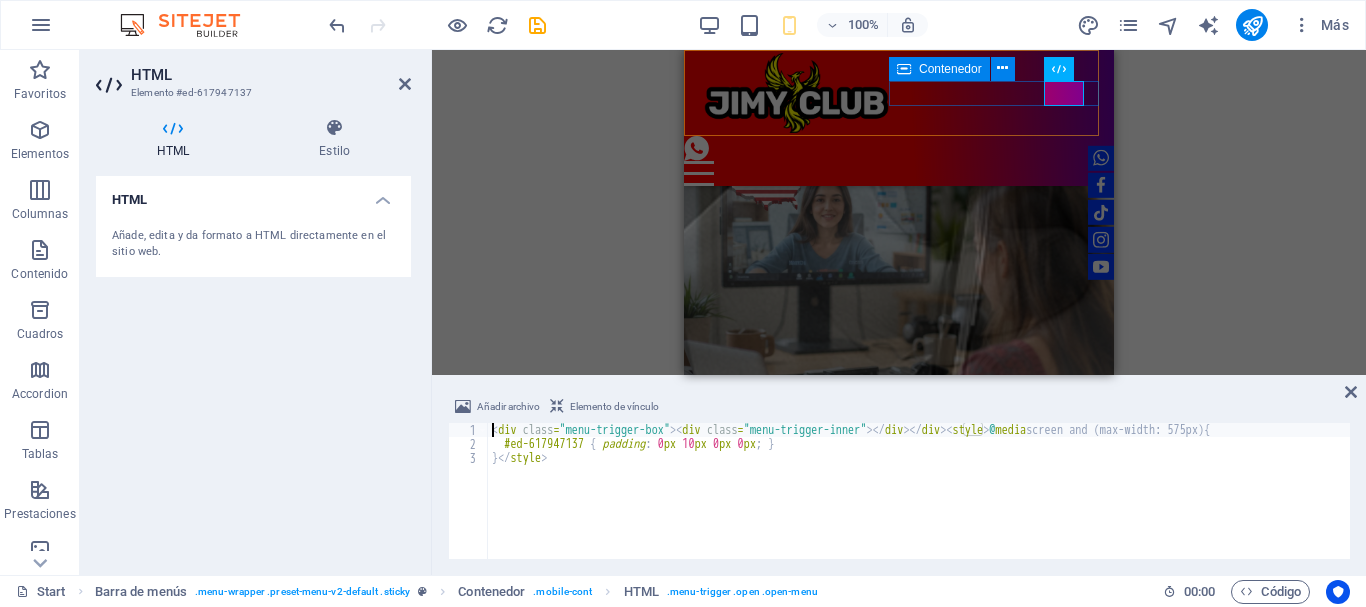click at bounding box center [904, 69] 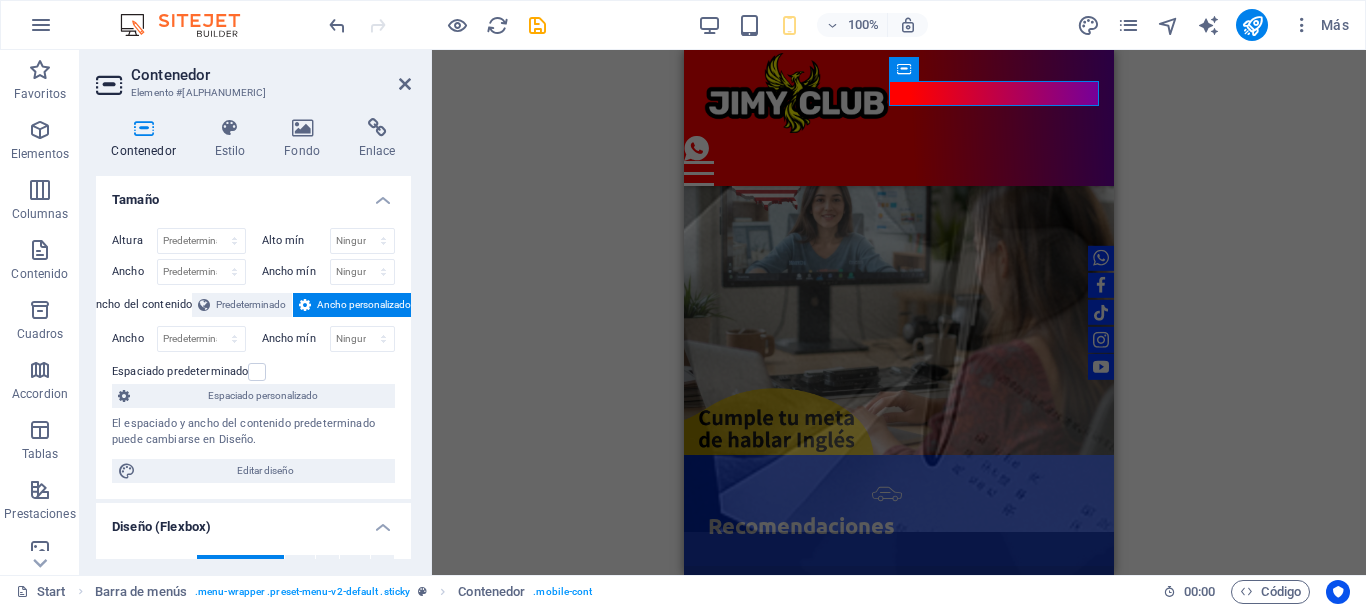 scroll, scrollTop: 450, scrollLeft: 0, axis: vertical 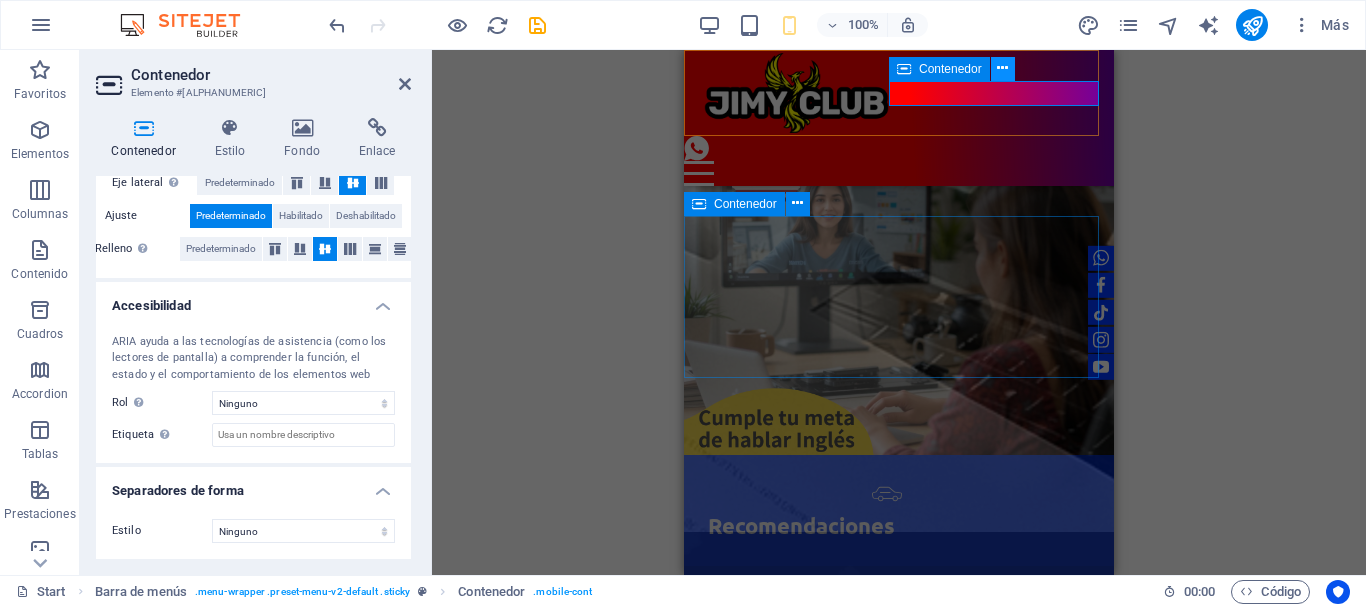 click at bounding box center [1002, 68] 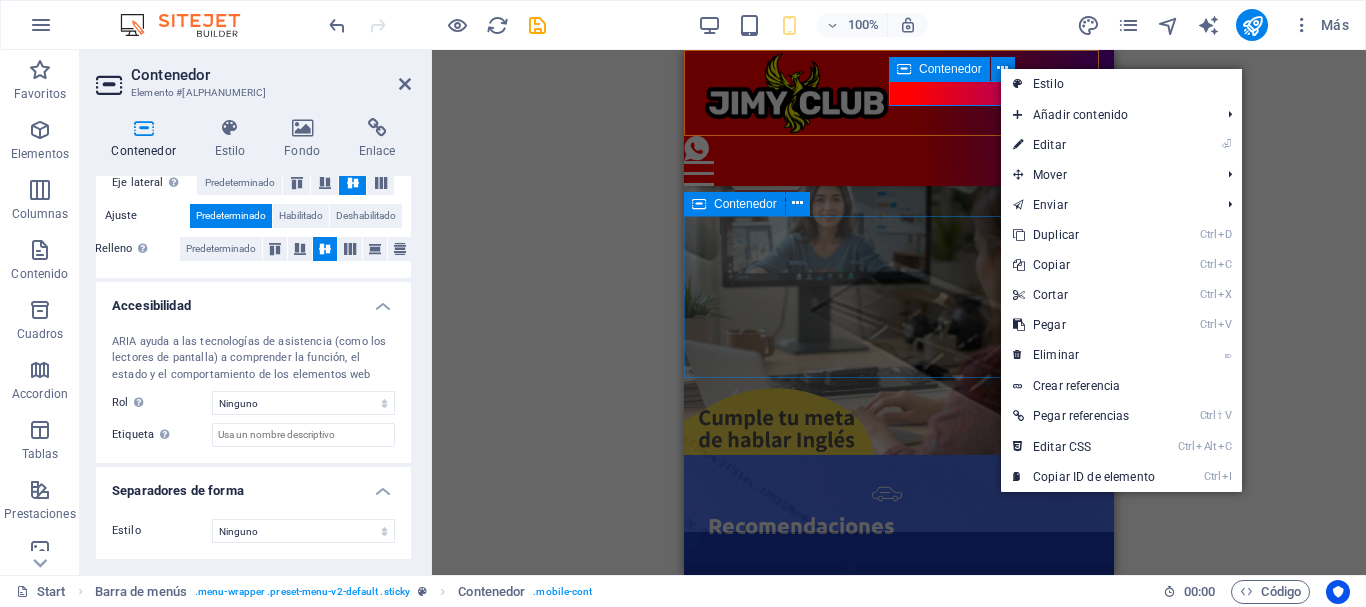 click at bounding box center [899, 161] 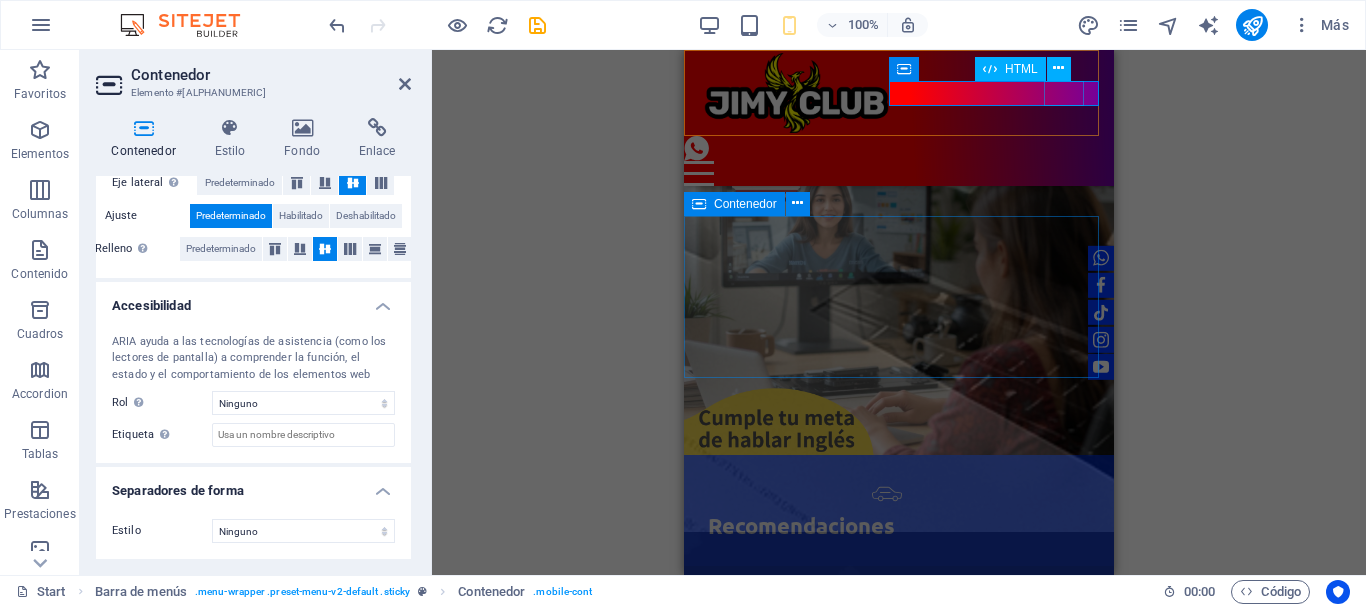 click on "HTML" at bounding box center [1021, 69] 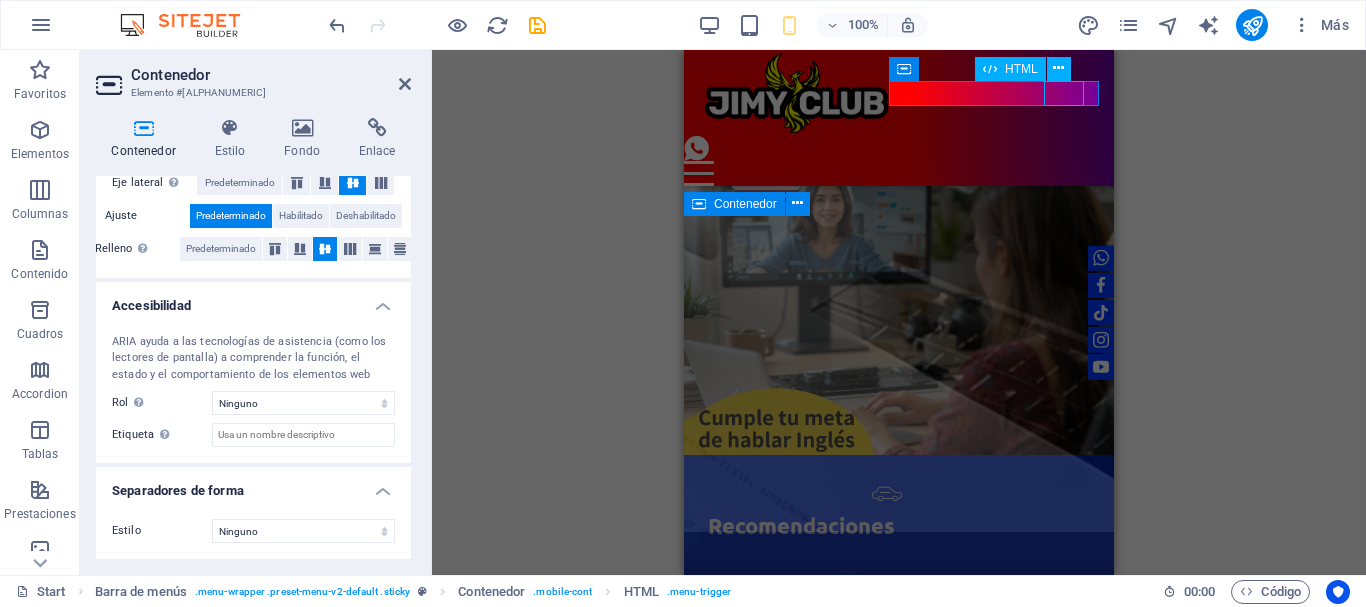 click on "HTML" at bounding box center (1021, 69) 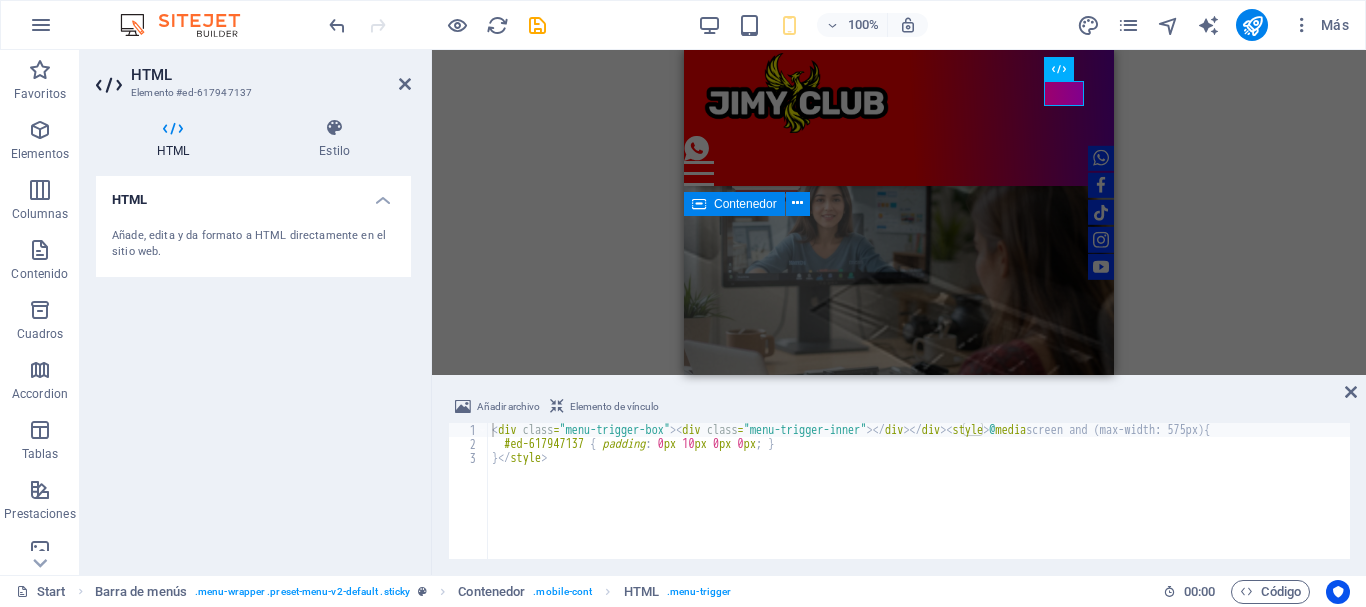 click on "HTML Elemento #ed-617947137" at bounding box center [253, 76] 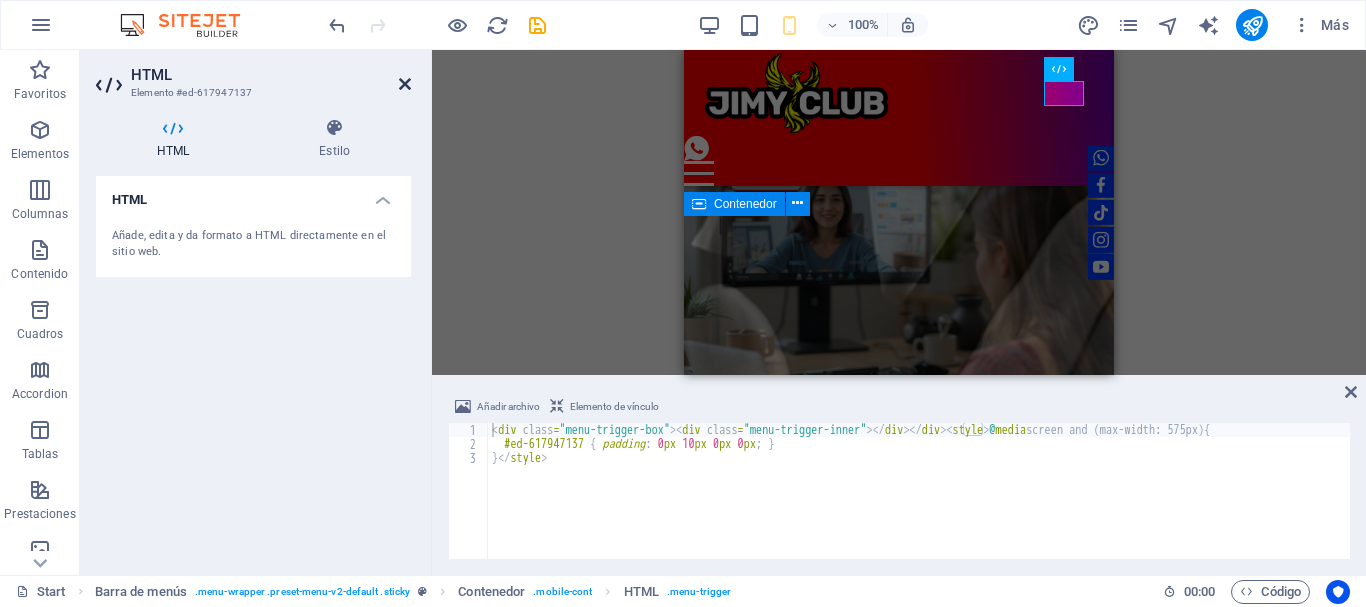 click at bounding box center (405, 84) 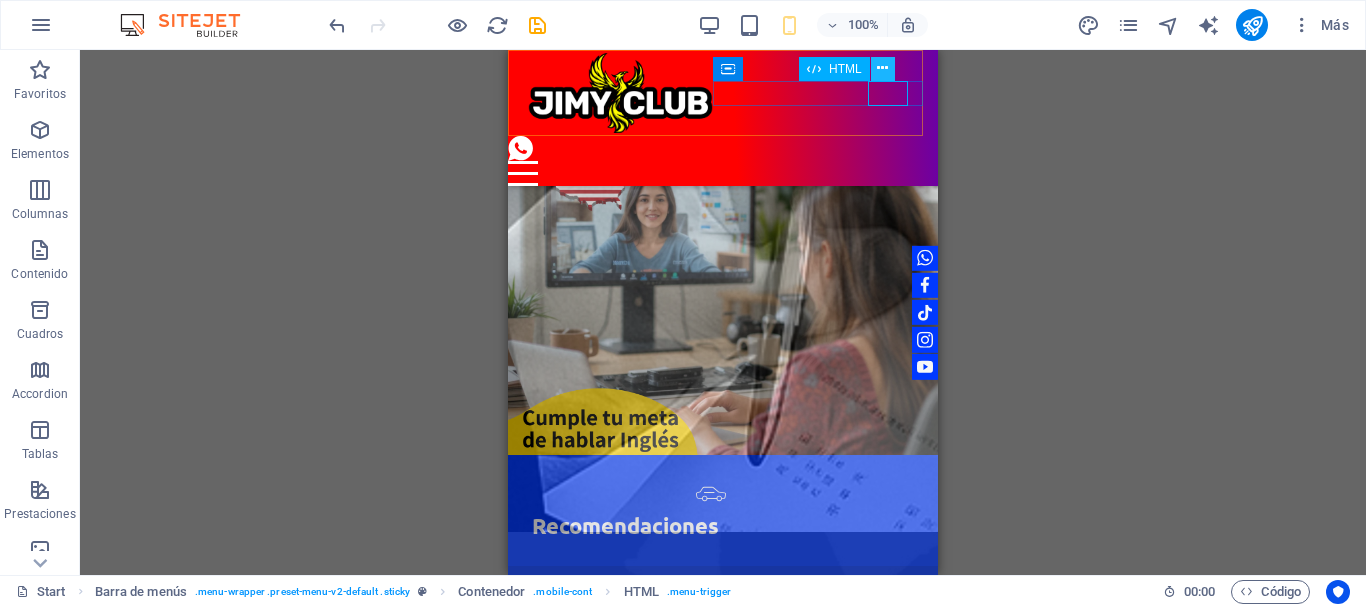 click at bounding box center [882, 68] 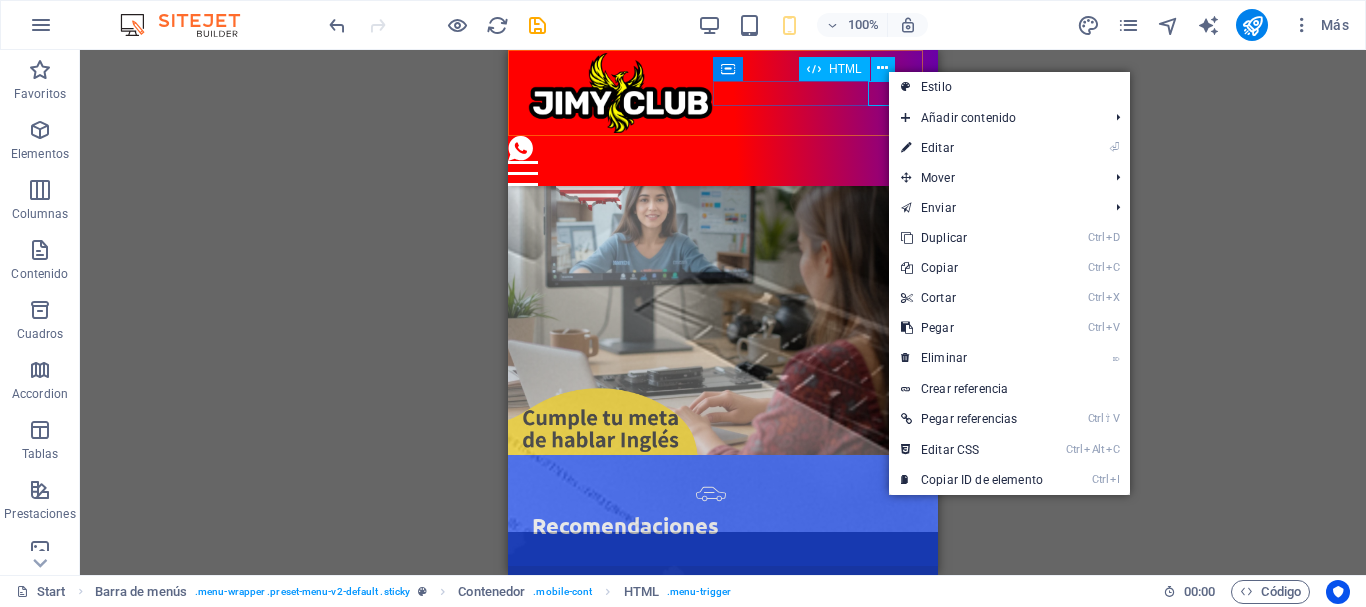 click at bounding box center [715, 173] 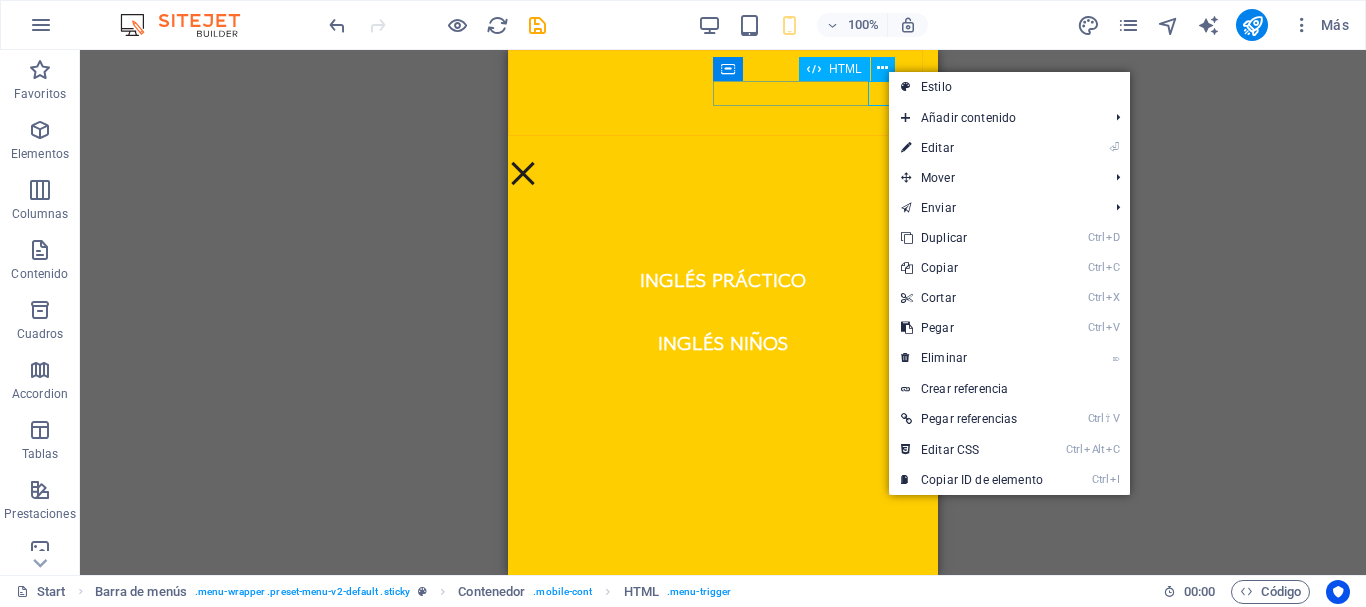 click at bounding box center (715, 173) 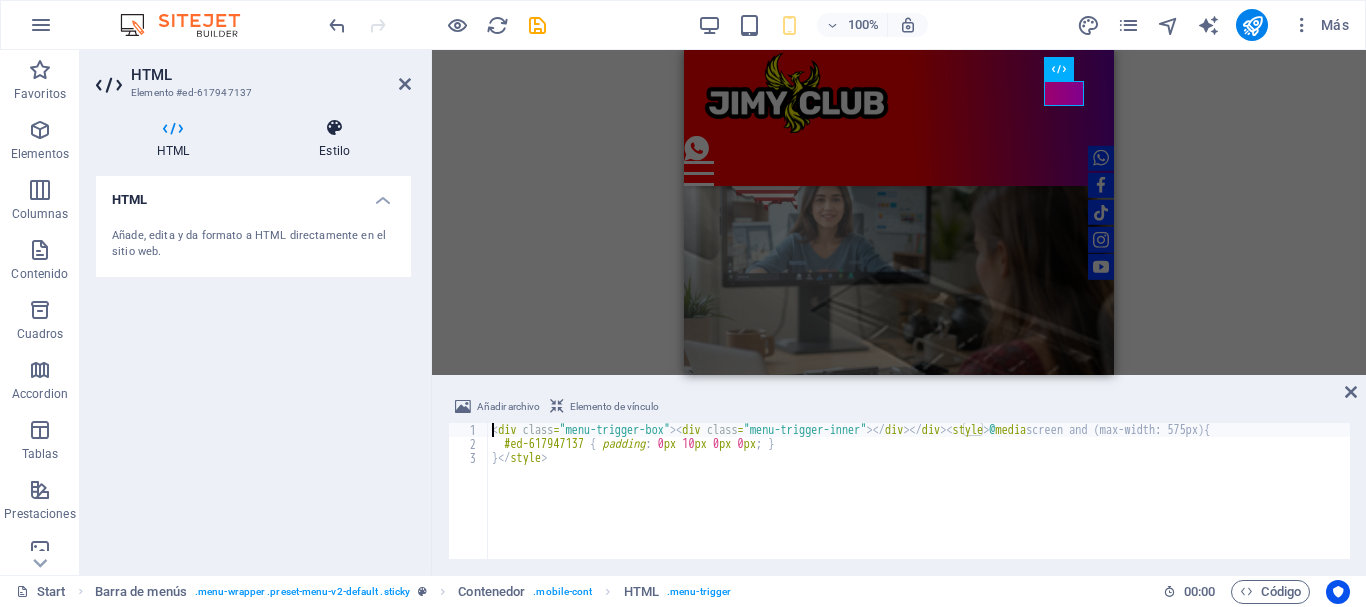 click at bounding box center [334, 128] 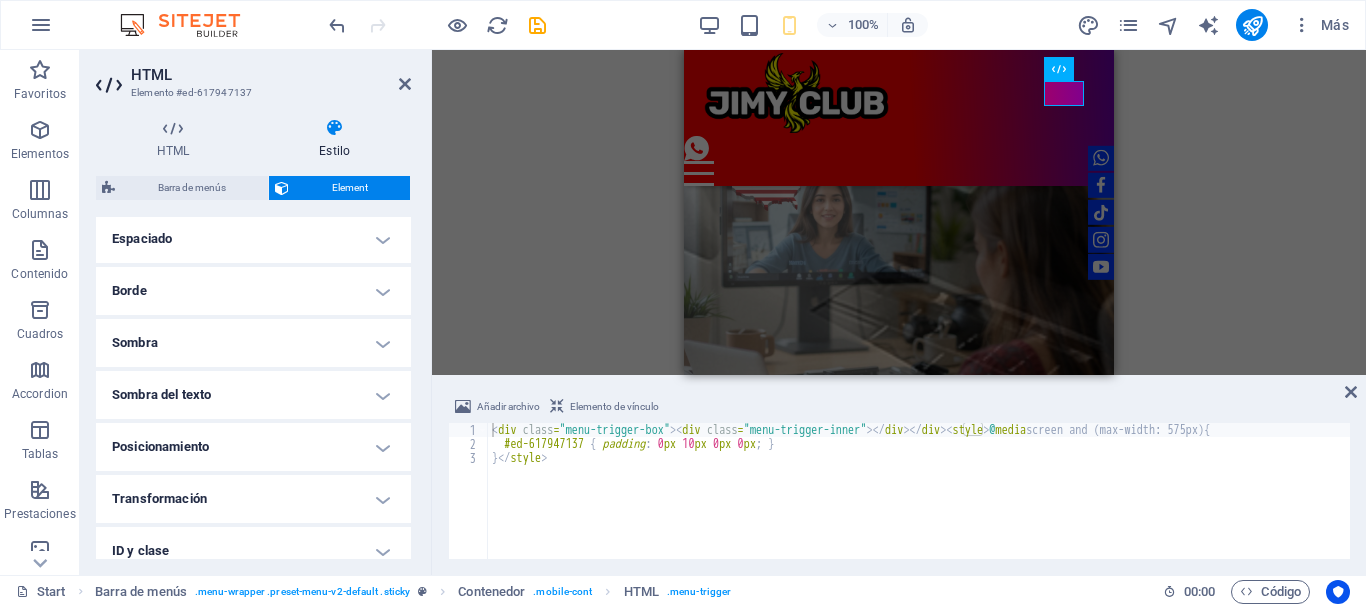 scroll, scrollTop: 520, scrollLeft: 0, axis: vertical 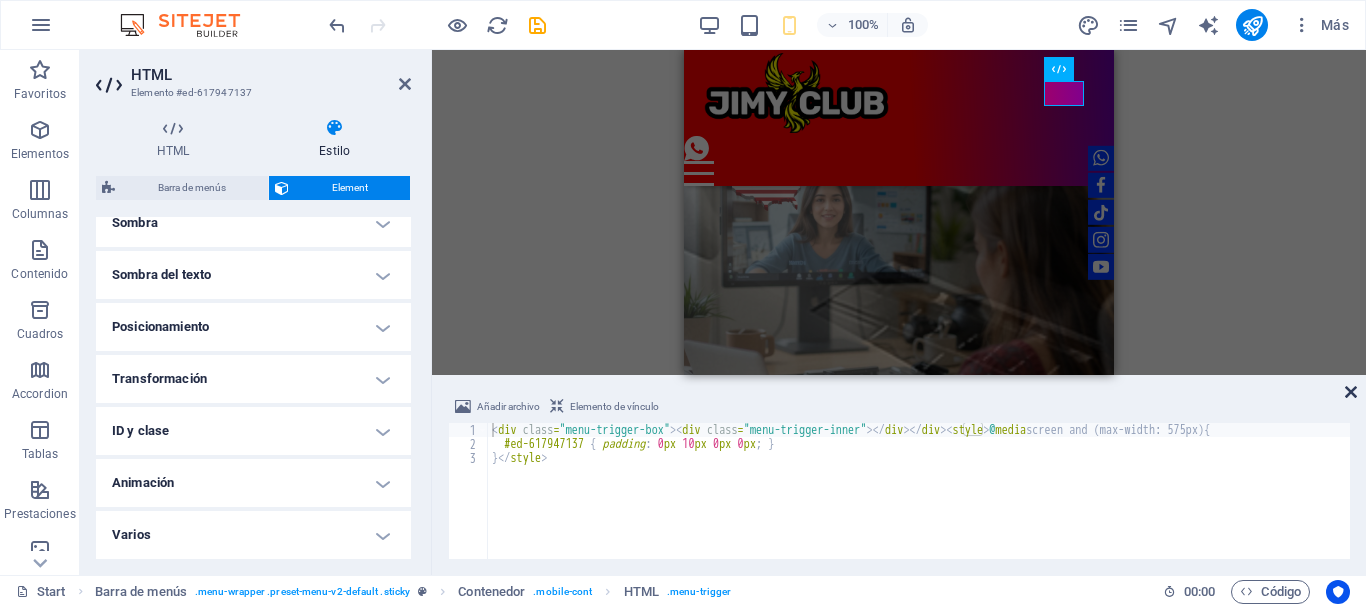 drag, startPoint x: 1353, startPoint y: 392, endPoint x: 946, endPoint y: 114, distance: 492.88232 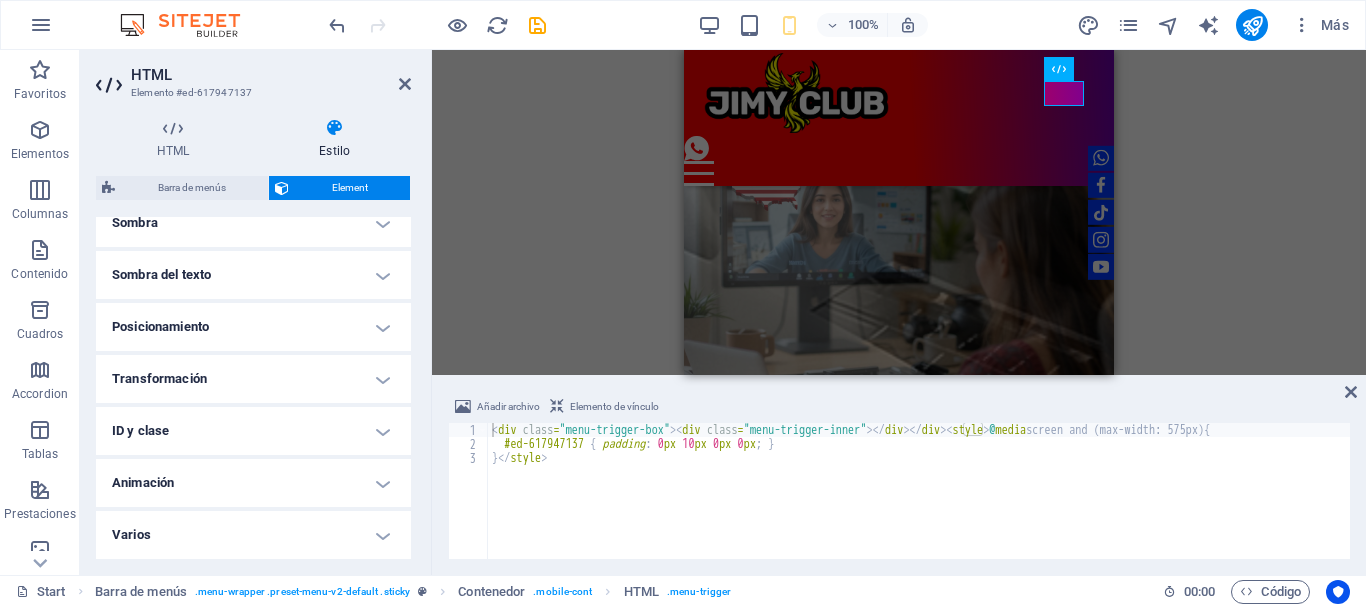 click at bounding box center (1351, 392) 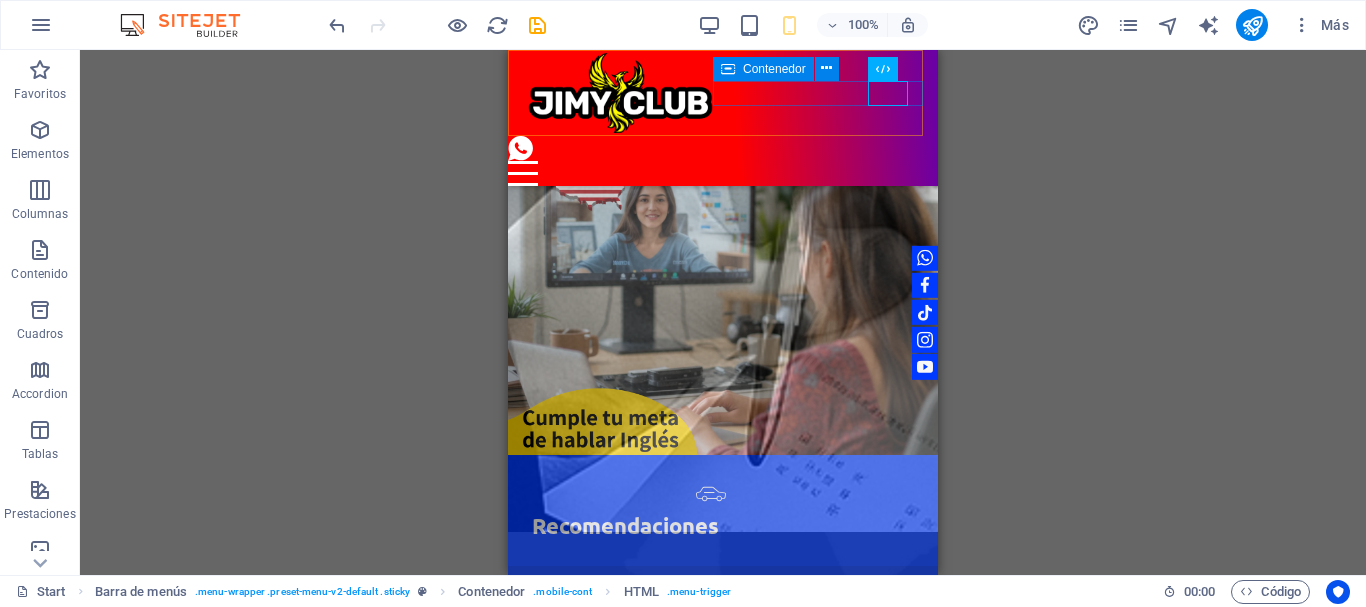 click at bounding box center (723, 161) 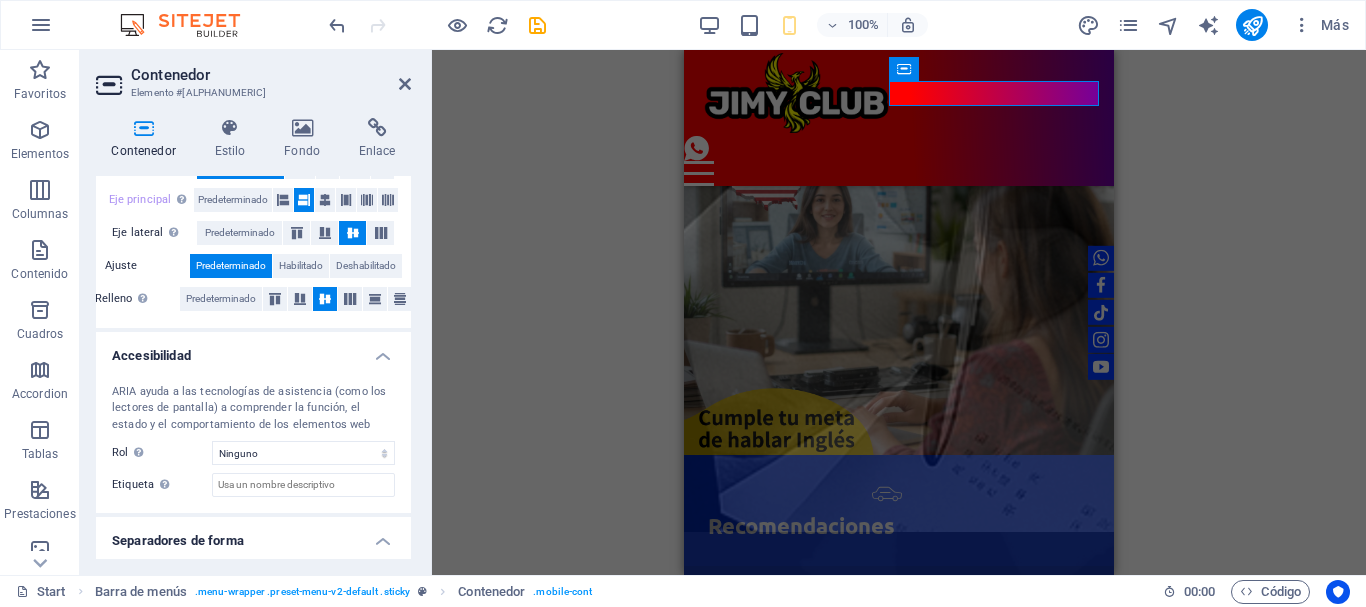 scroll, scrollTop: 450, scrollLeft: 0, axis: vertical 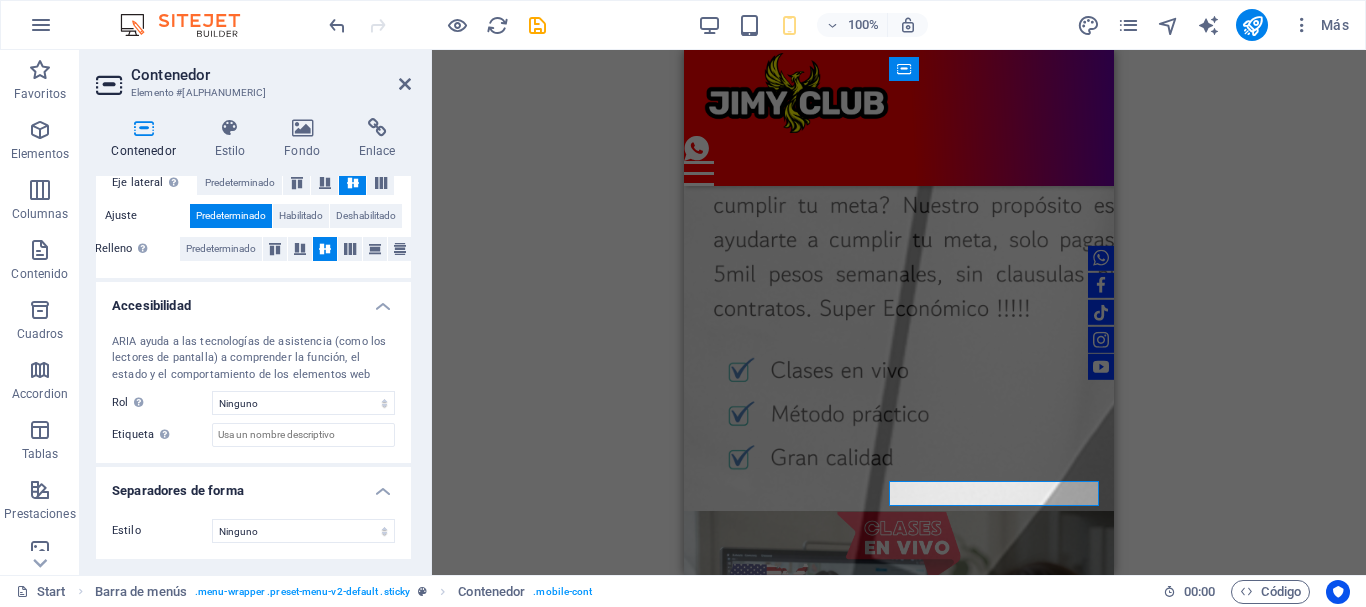 click on "H3   Contenedor   Predeterminado   Contenedor   Barra de menús   Menú   Contenedor   Imagen   Predeterminado   Contenedor   Contenedor   Predeterminado   Imagen   Predeterminado   Contenedor   Iconos de redes sociales   Icono   Iconos de redes sociales   Imagen   Contenedor   Icono   HTML   Imagen   Contenedor   Contenedor   Predeterminado   Contenedor   Contenedor   Predeterminado   Contenedor   Contenedor   Predeterminado   Texto   Separador   Imagen" at bounding box center (899, 312) 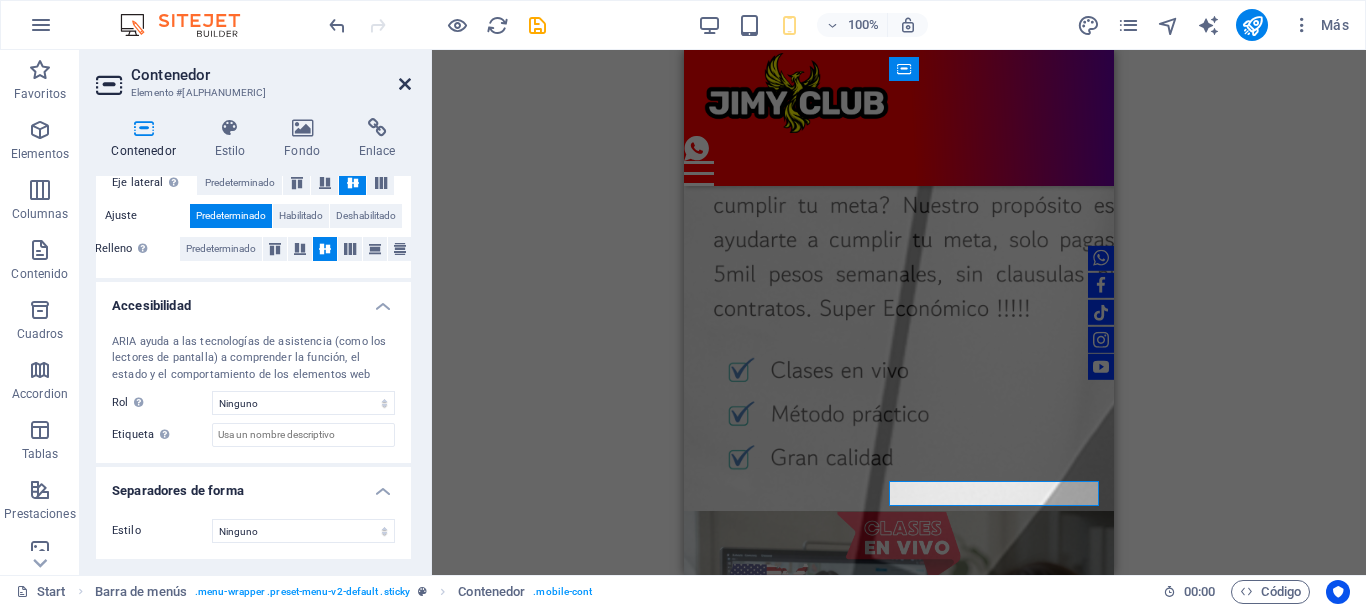 click at bounding box center (405, 84) 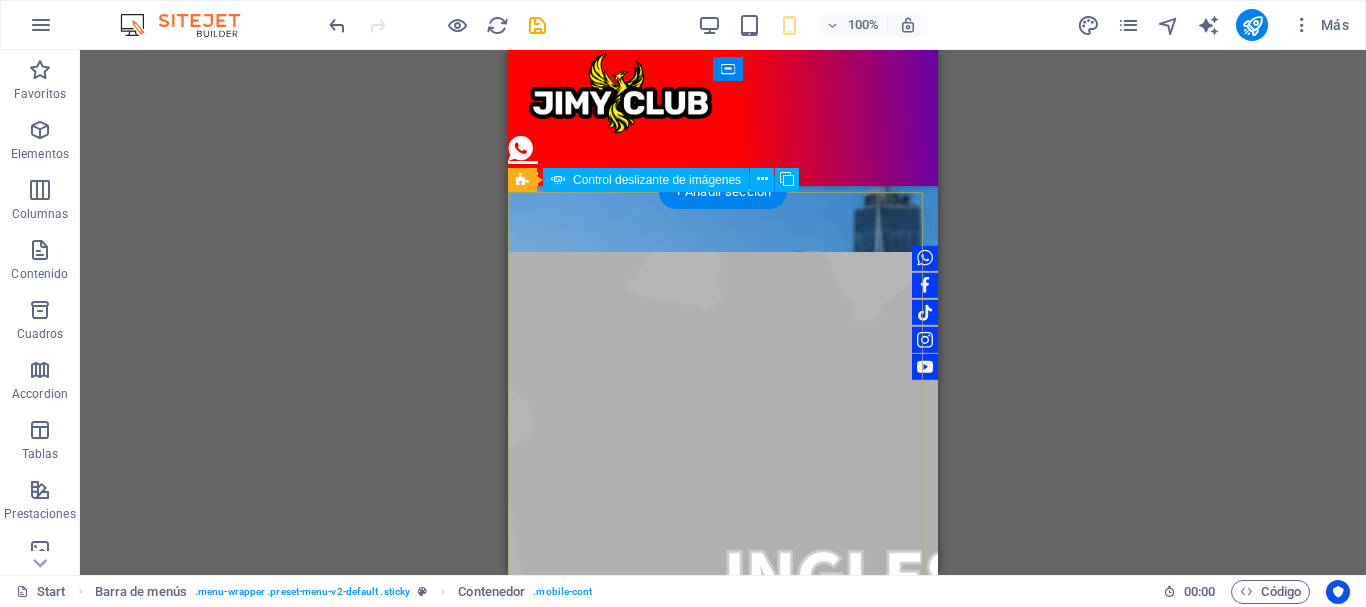 scroll, scrollTop: 0, scrollLeft: 0, axis: both 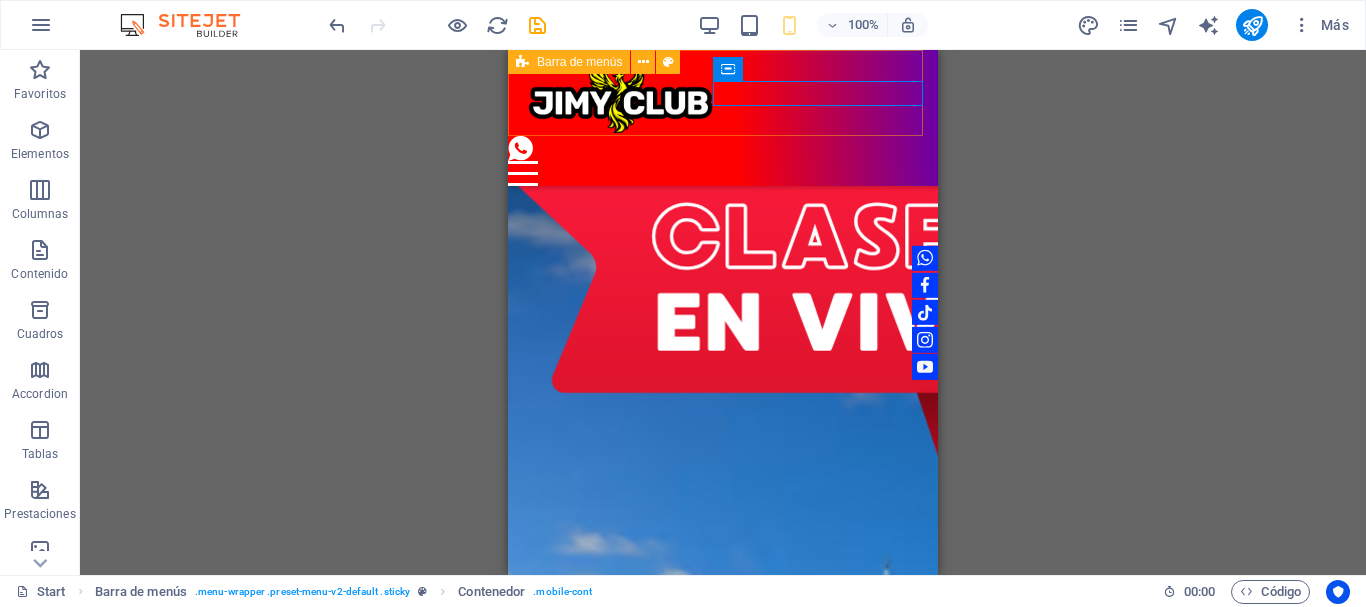 click on "Barra de menús" at bounding box center (579, 62) 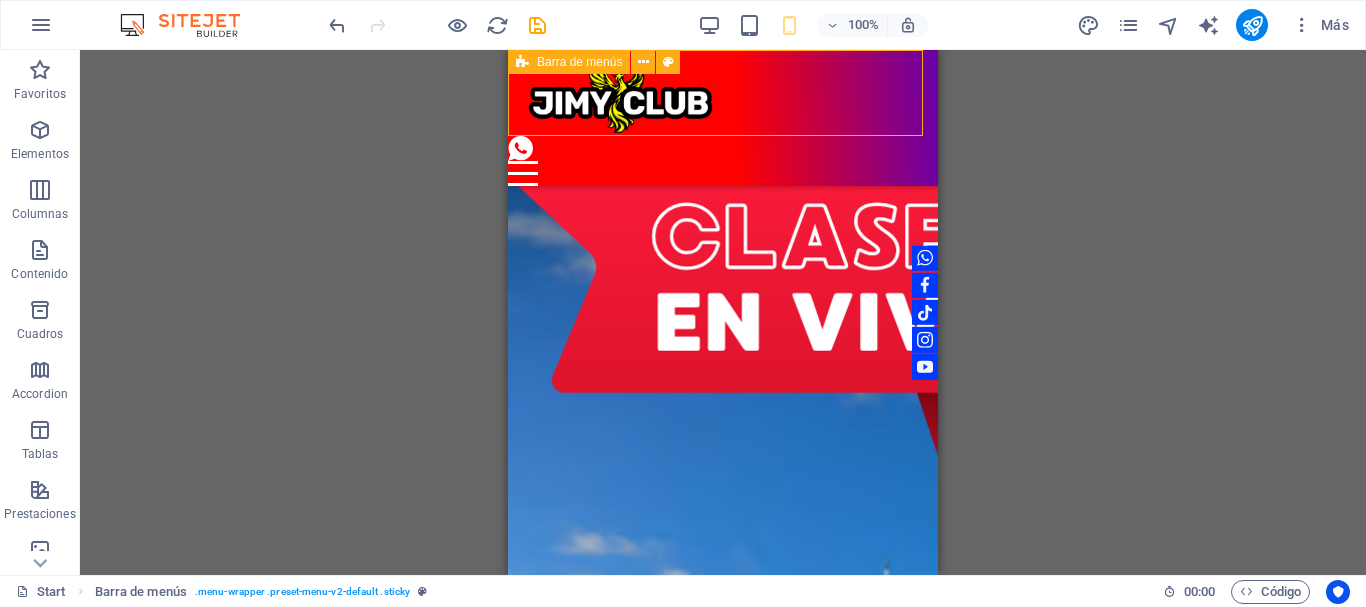 click on "Barra de menús" at bounding box center [579, 62] 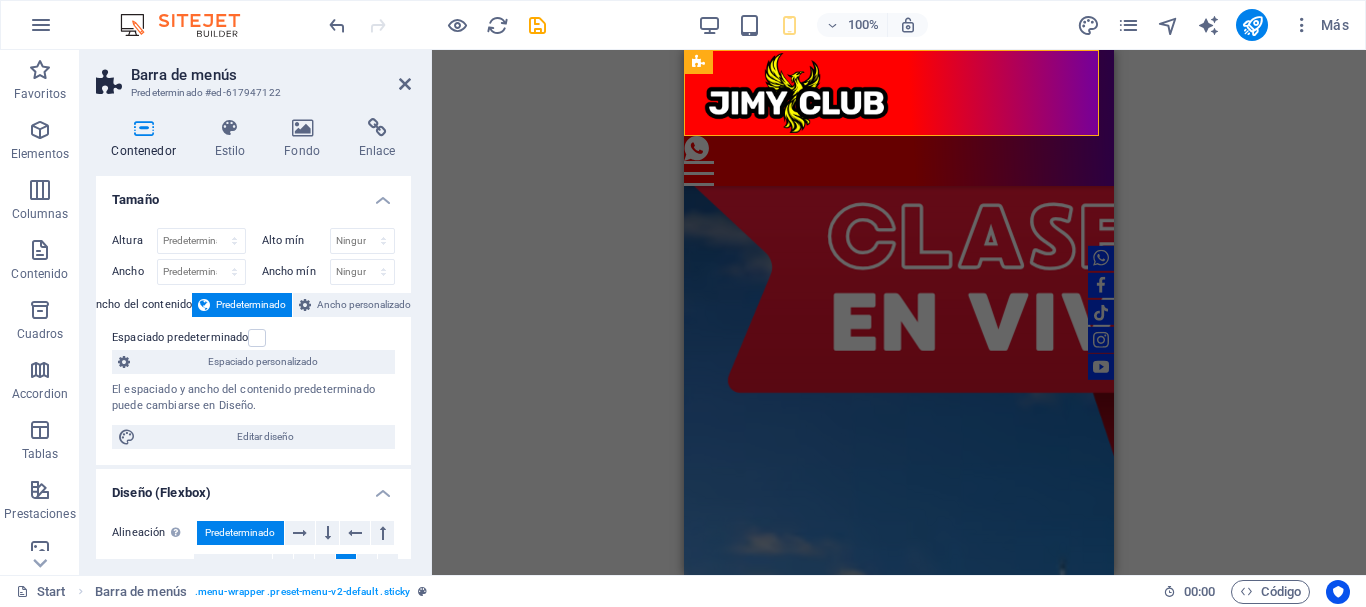 scroll, scrollTop: 416, scrollLeft: 0, axis: vertical 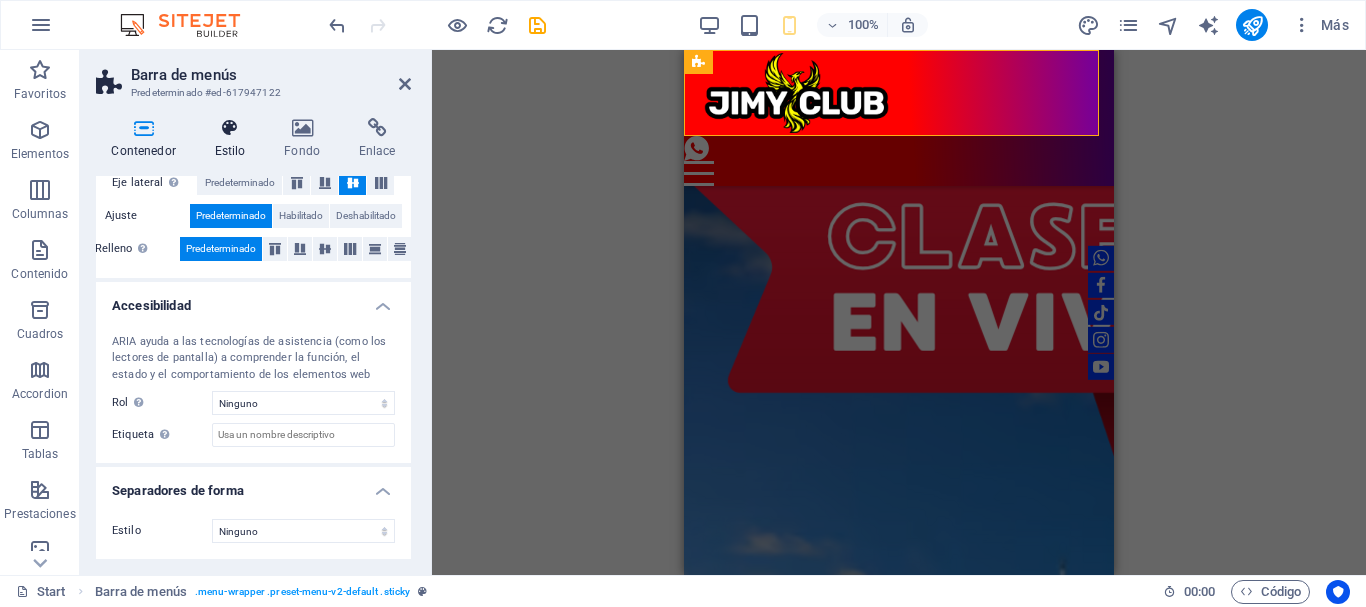 click at bounding box center (230, 128) 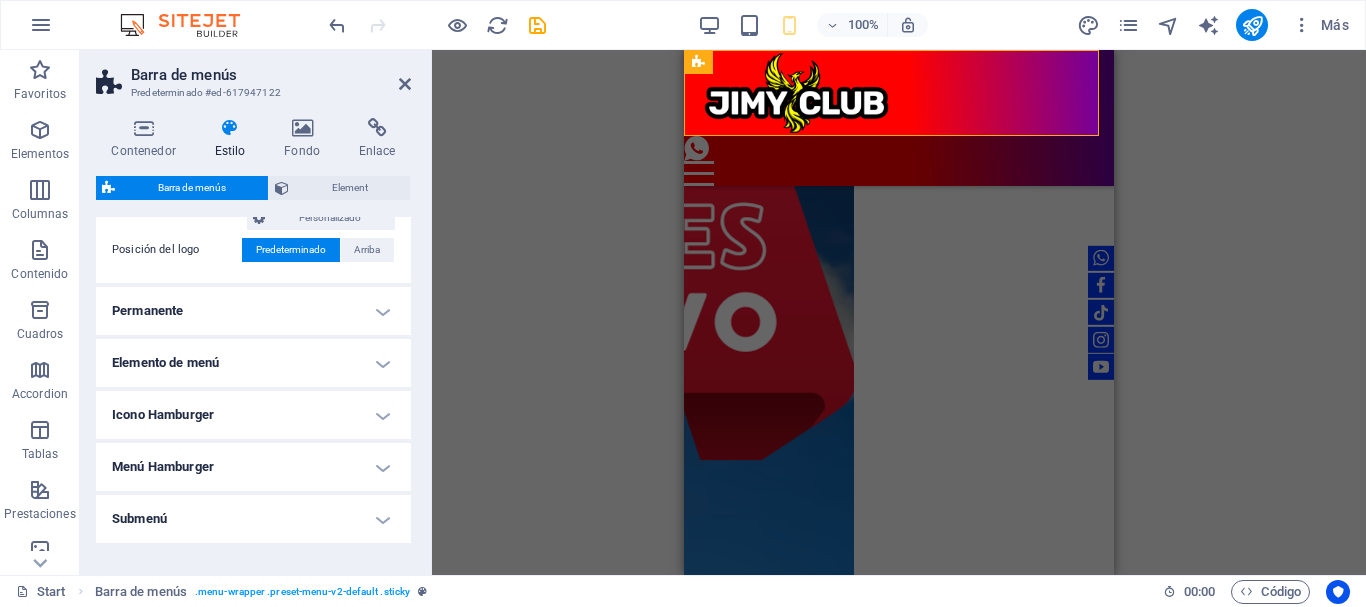 scroll, scrollTop: 564, scrollLeft: 0, axis: vertical 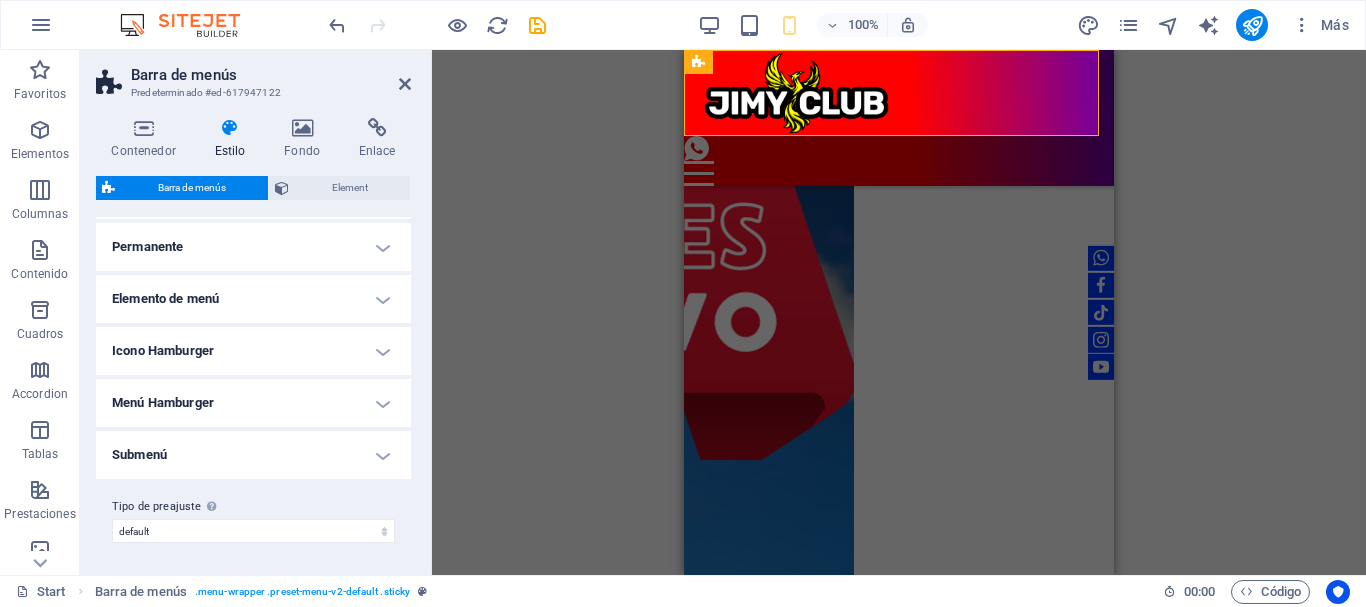 click on "Elemento de menú" at bounding box center (253, 299) 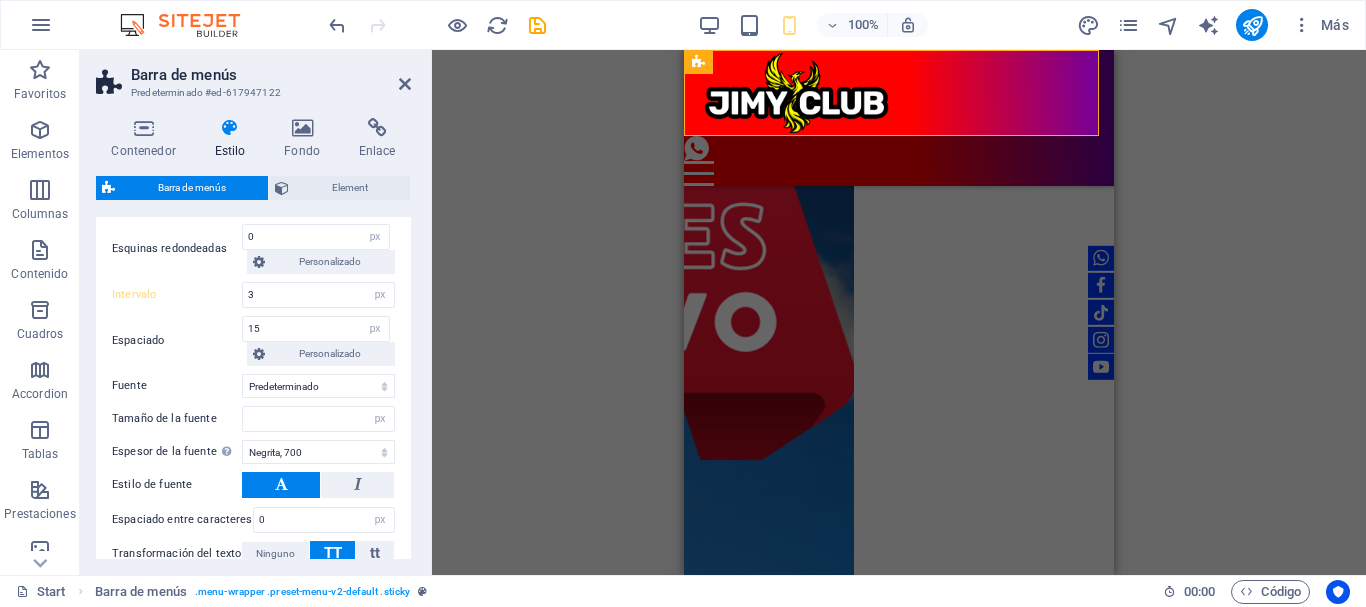 scroll, scrollTop: 1129, scrollLeft: 0, axis: vertical 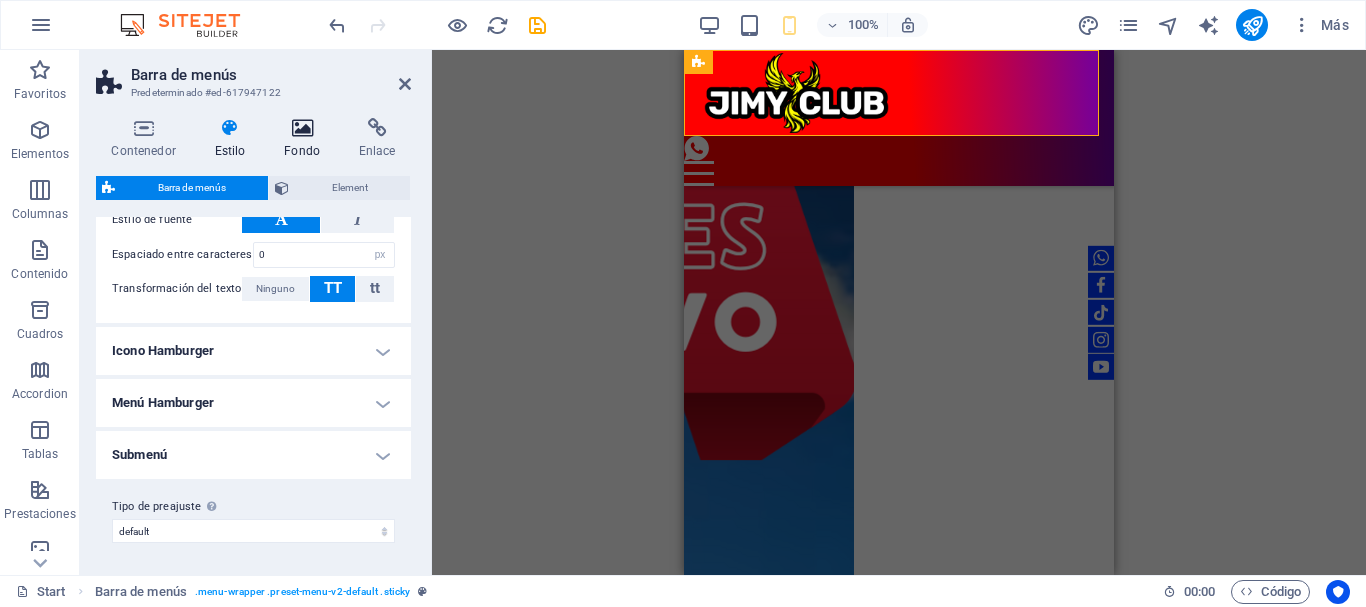 click on "Fondo" at bounding box center (306, 139) 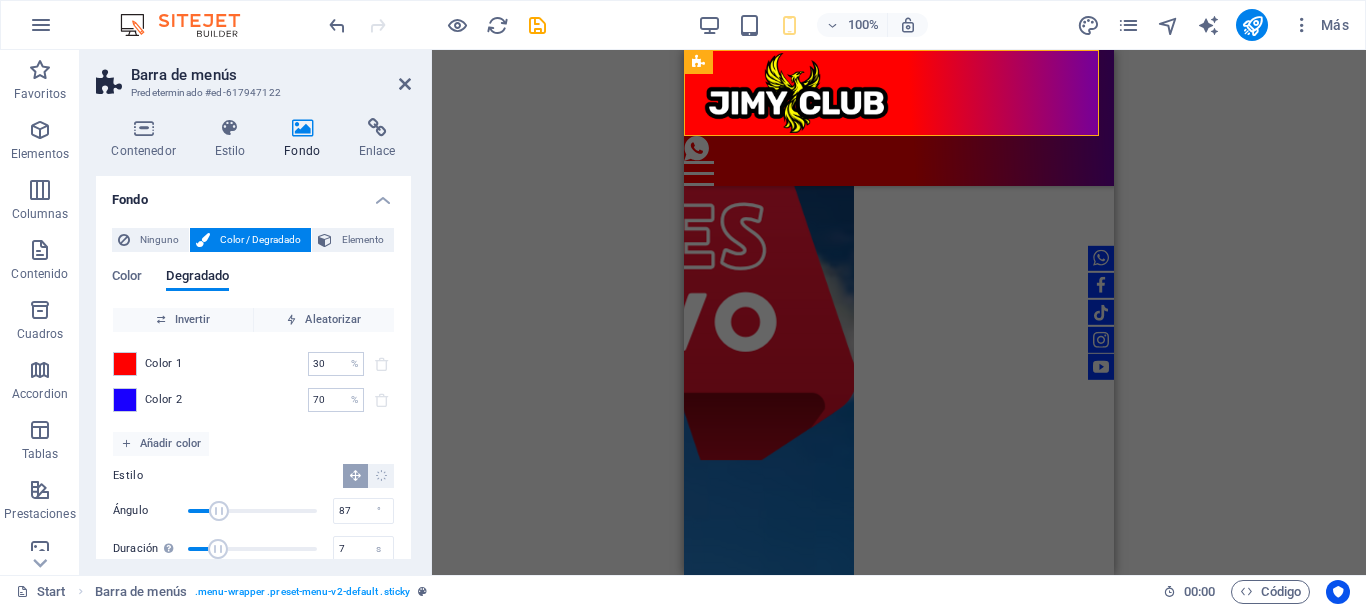 scroll, scrollTop: 30, scrollLeft: 0, axis: vertical 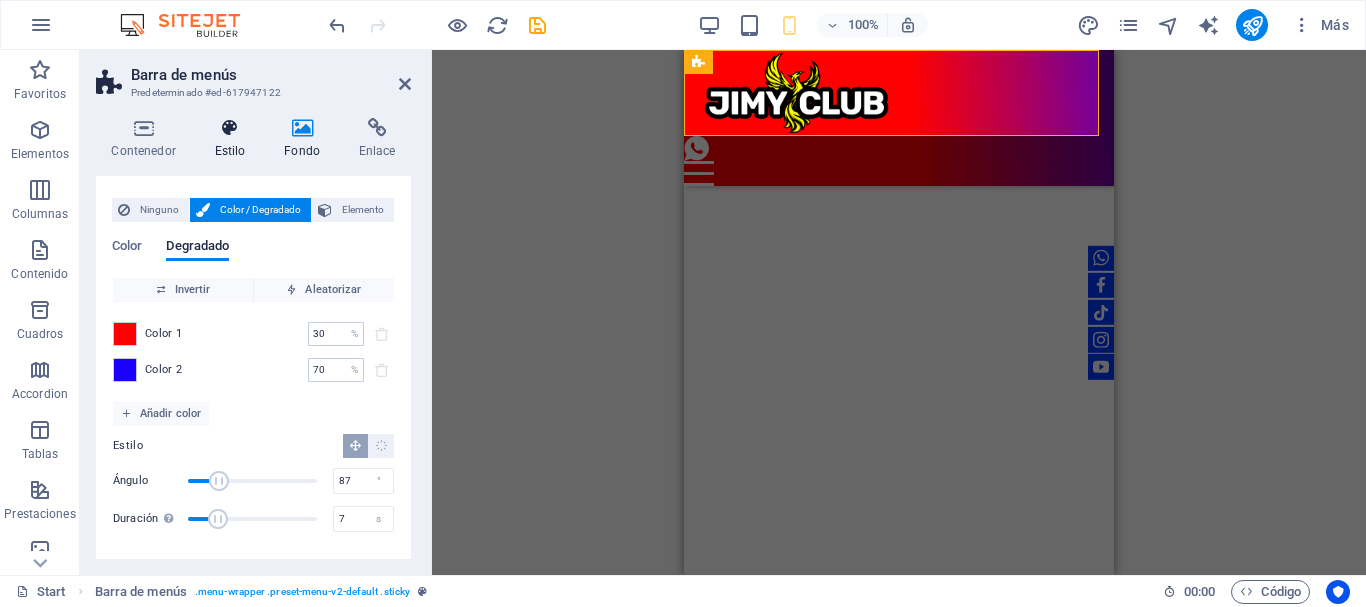 click on "Estilo" at bounding box center [234, 139] 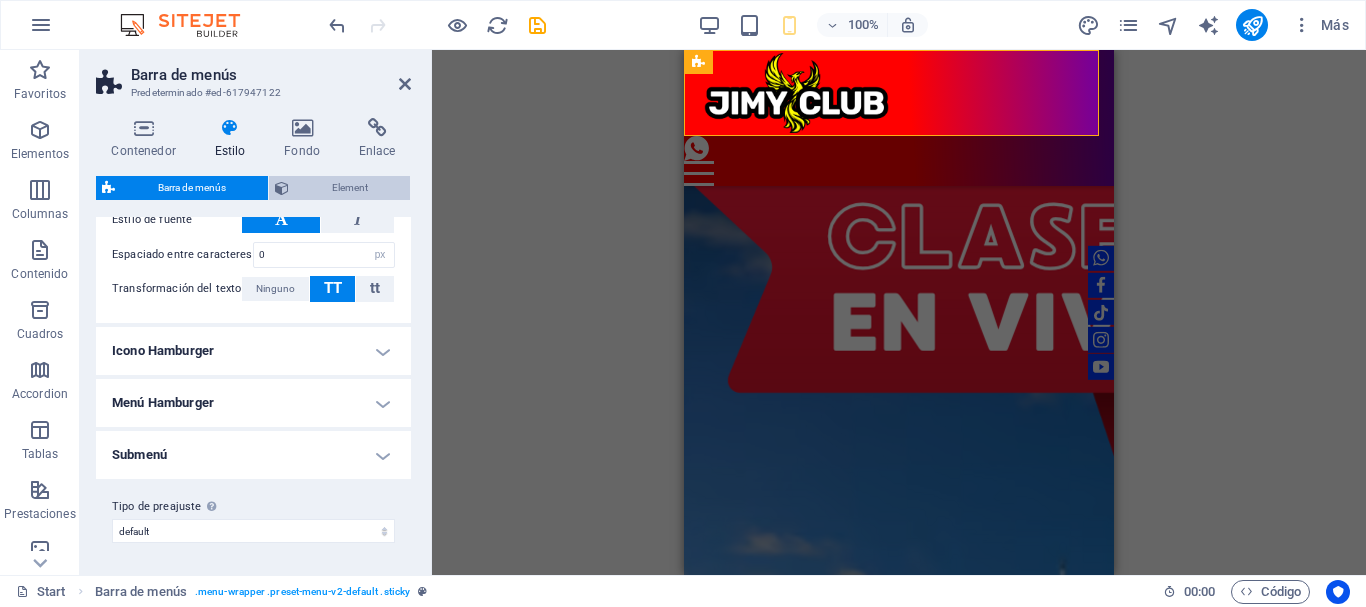 click on "Element" at bounding box center (349, 188) 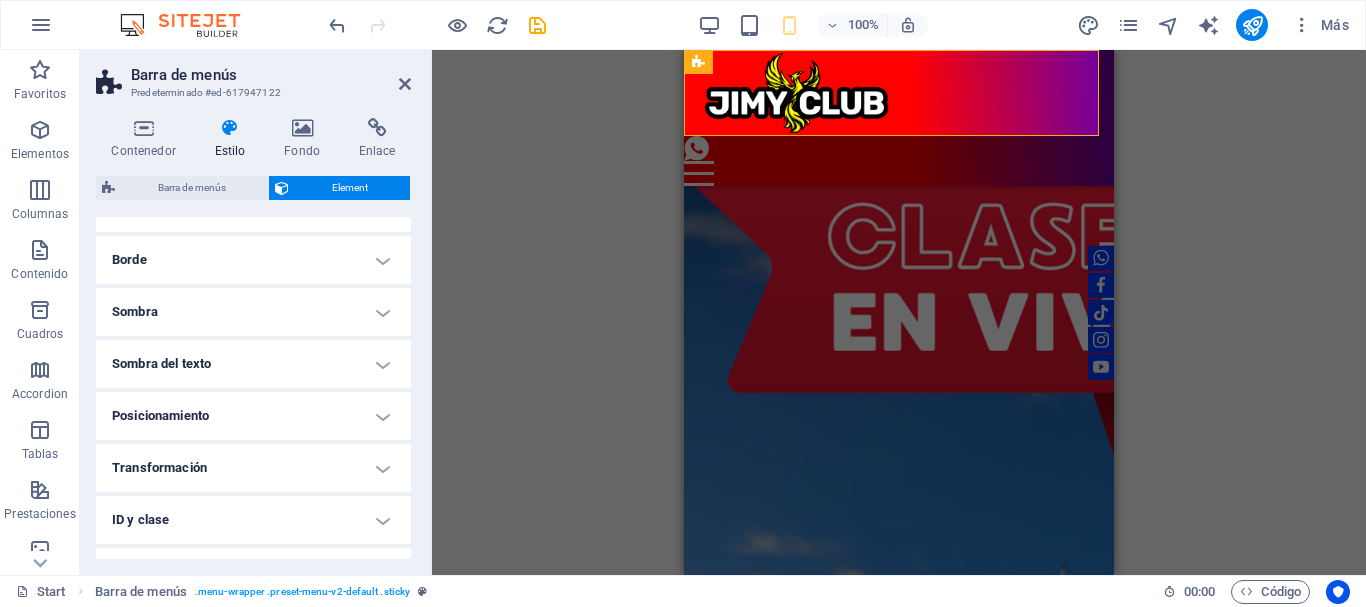 scroll, scrollTop: 289, scrollLeft: 0, axis: vertical 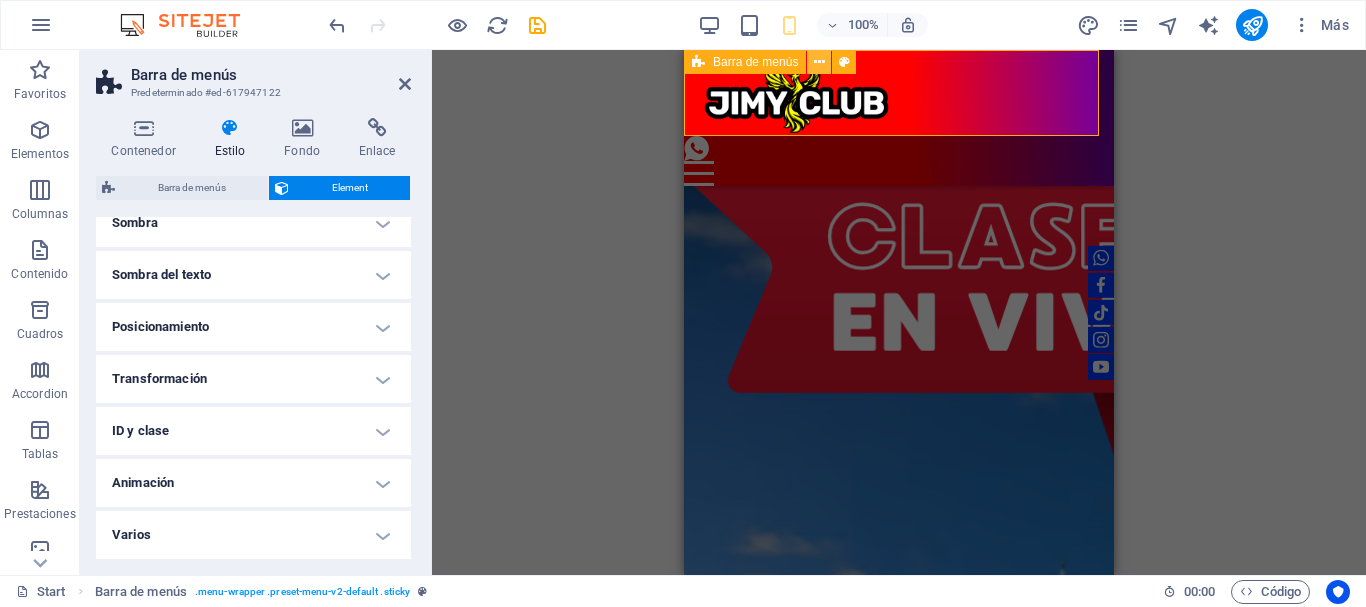 click at bounding box center (819, 62) 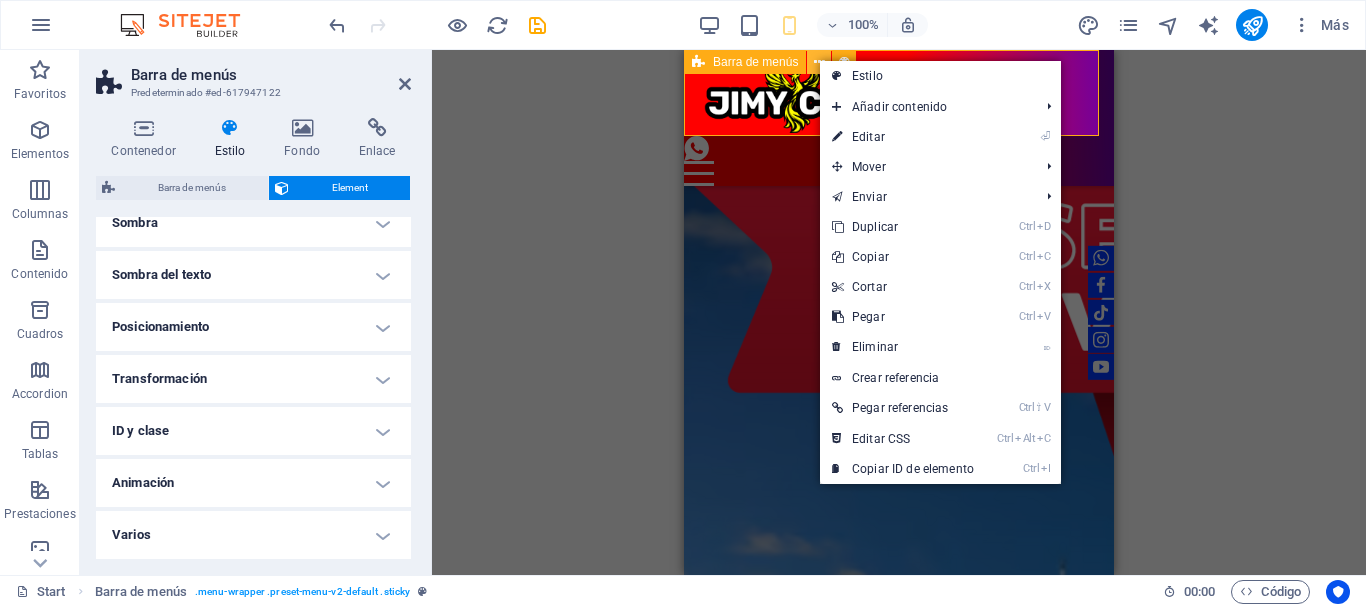 click at bounding box center (819, 62) 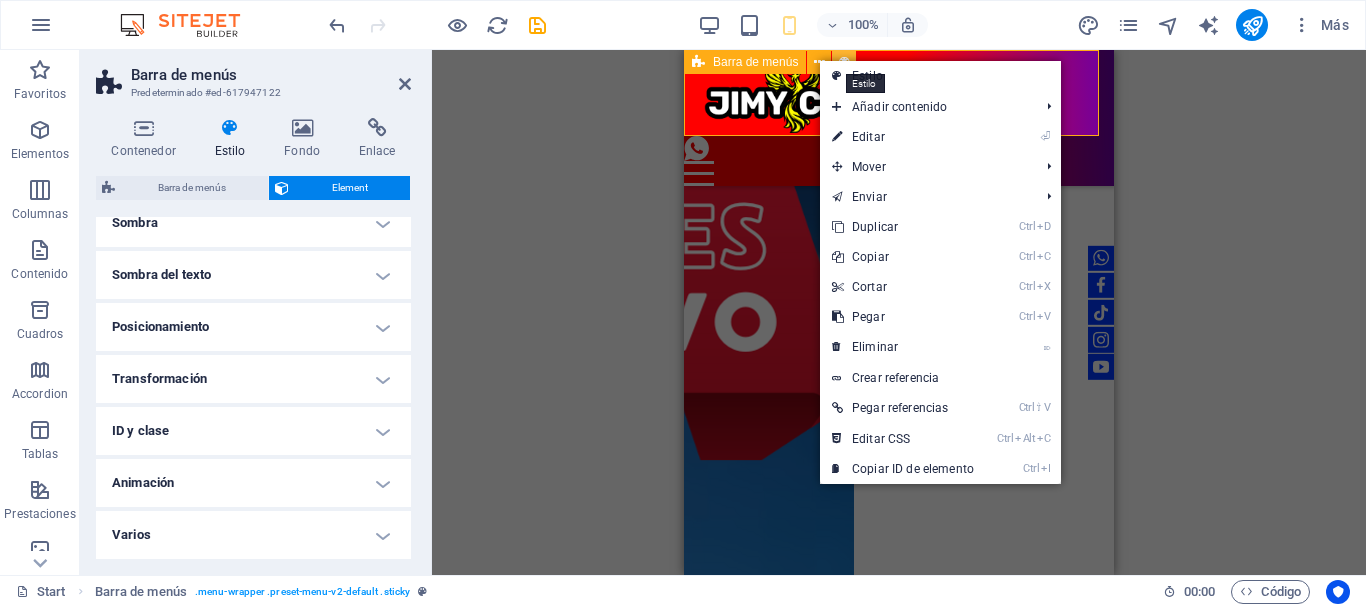 click at bounding box center [844, 62] 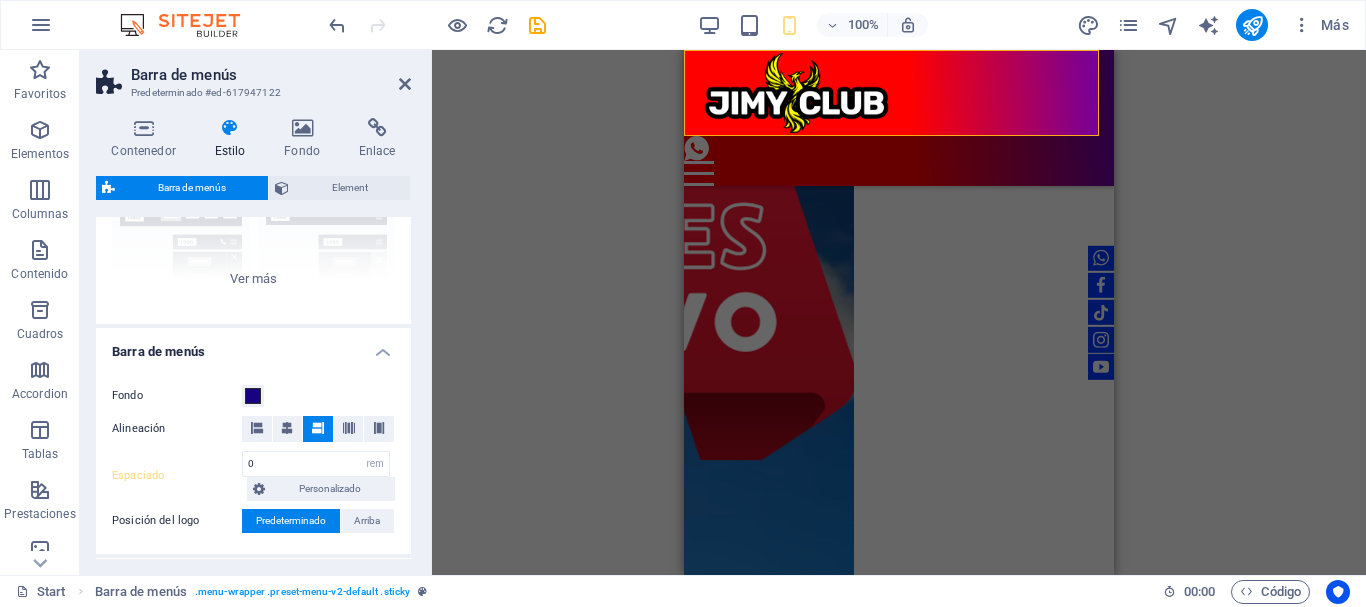 scroll, scrollTop: 0, scrollLeft: 0, axis: both 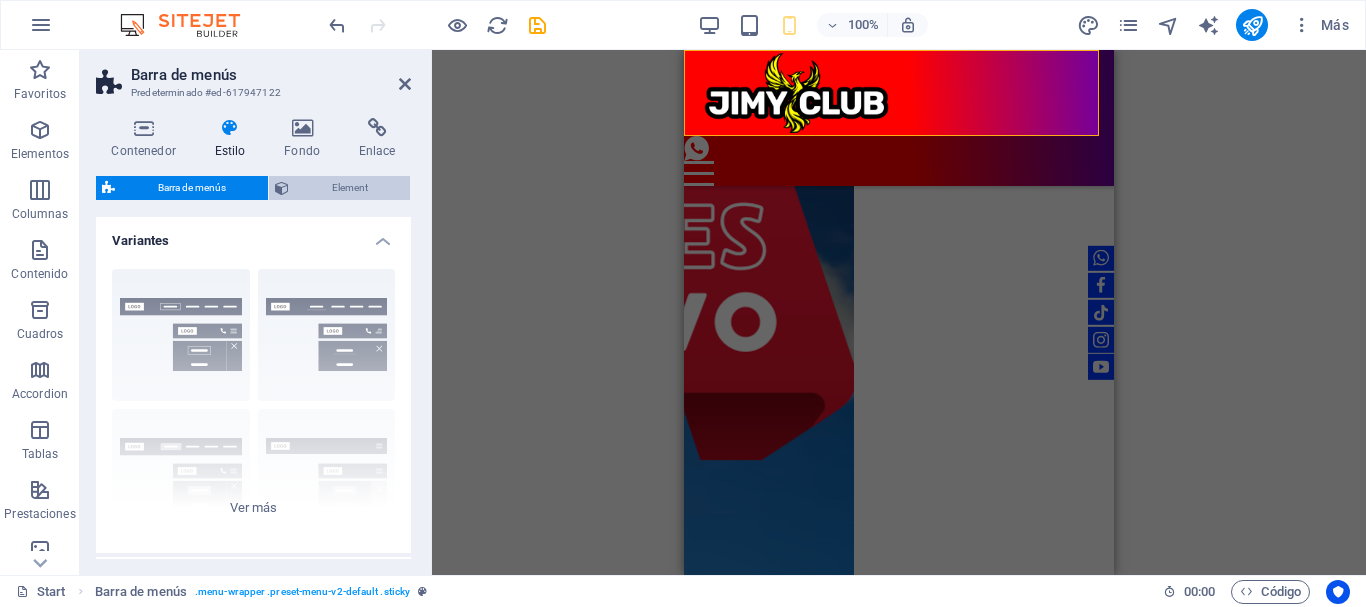 click on "Element" at bounding box center [349, 188] 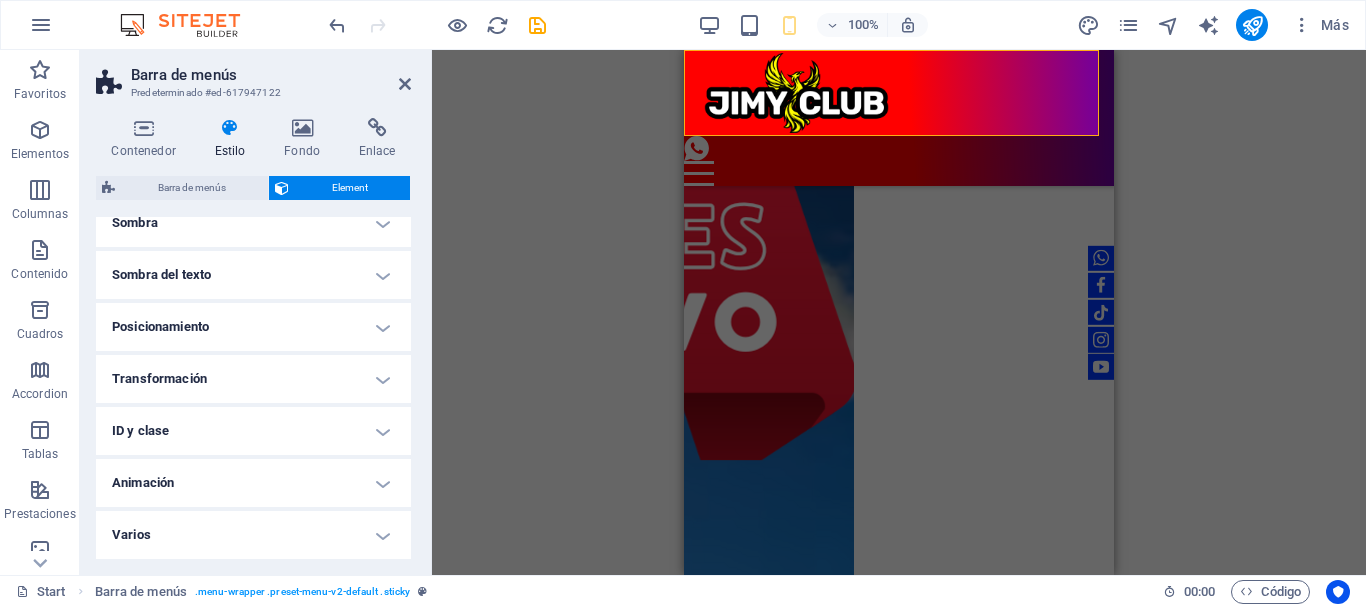 scroll, scrollTop: 0, scrollLeft: 0, axis: both 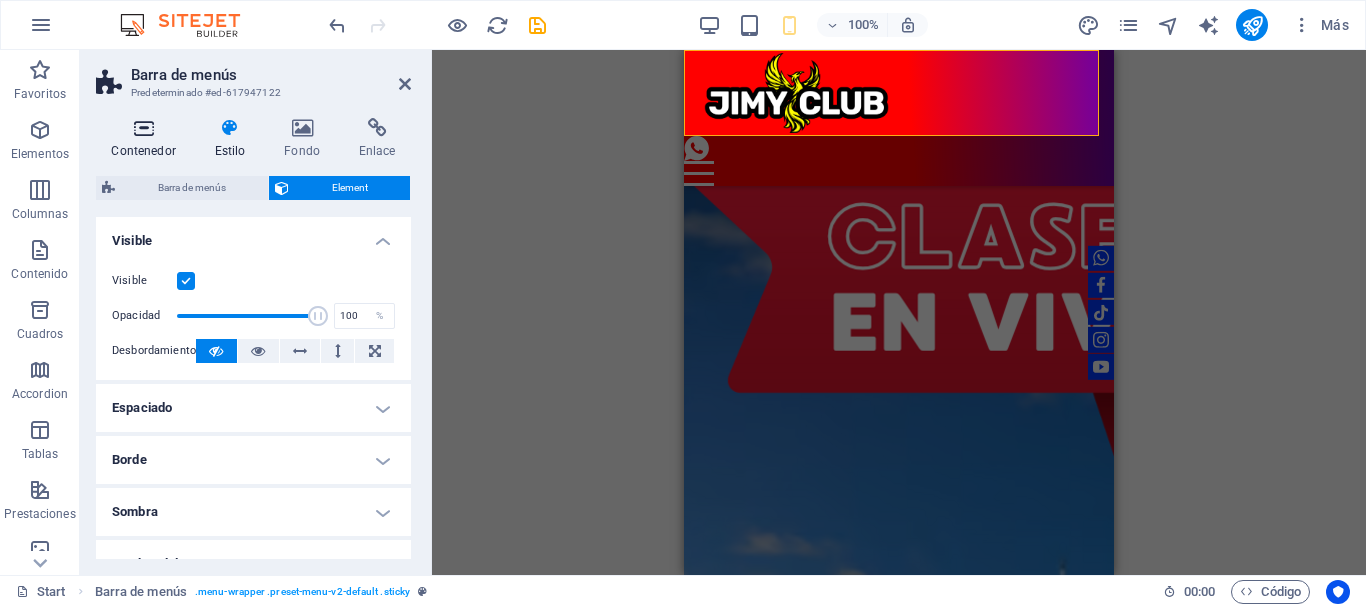 click at bounding box center (143, 128) 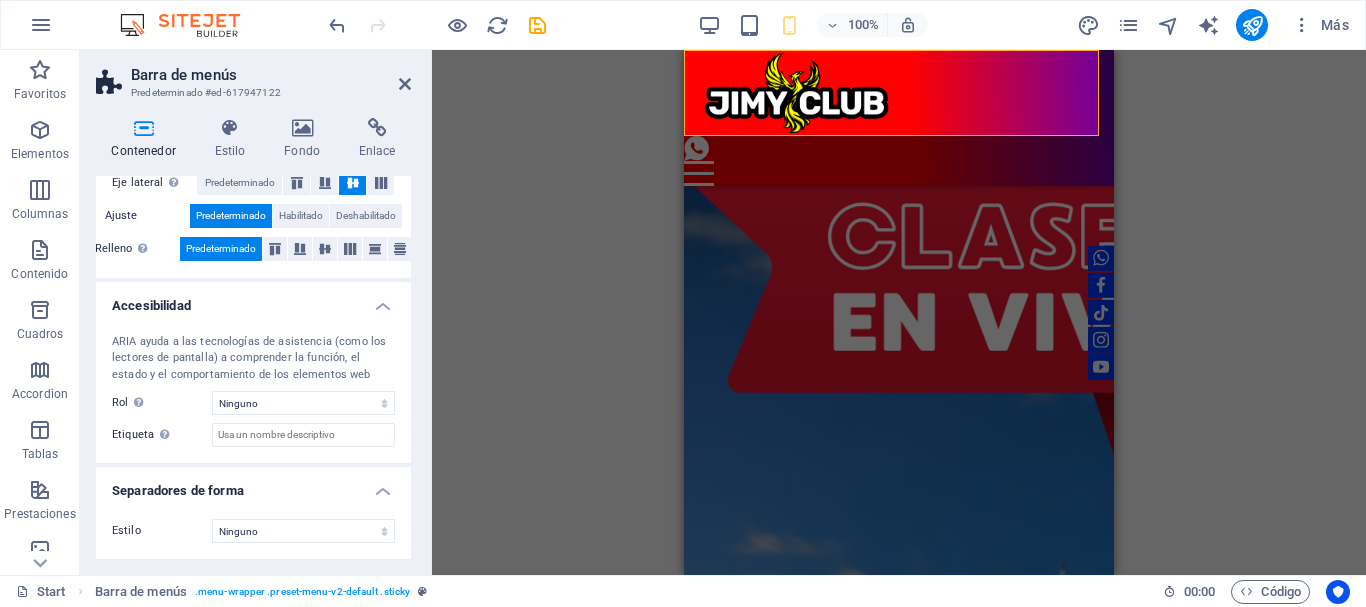 scroll, scrollTop: 0, scrollLeft: 0, axis: both 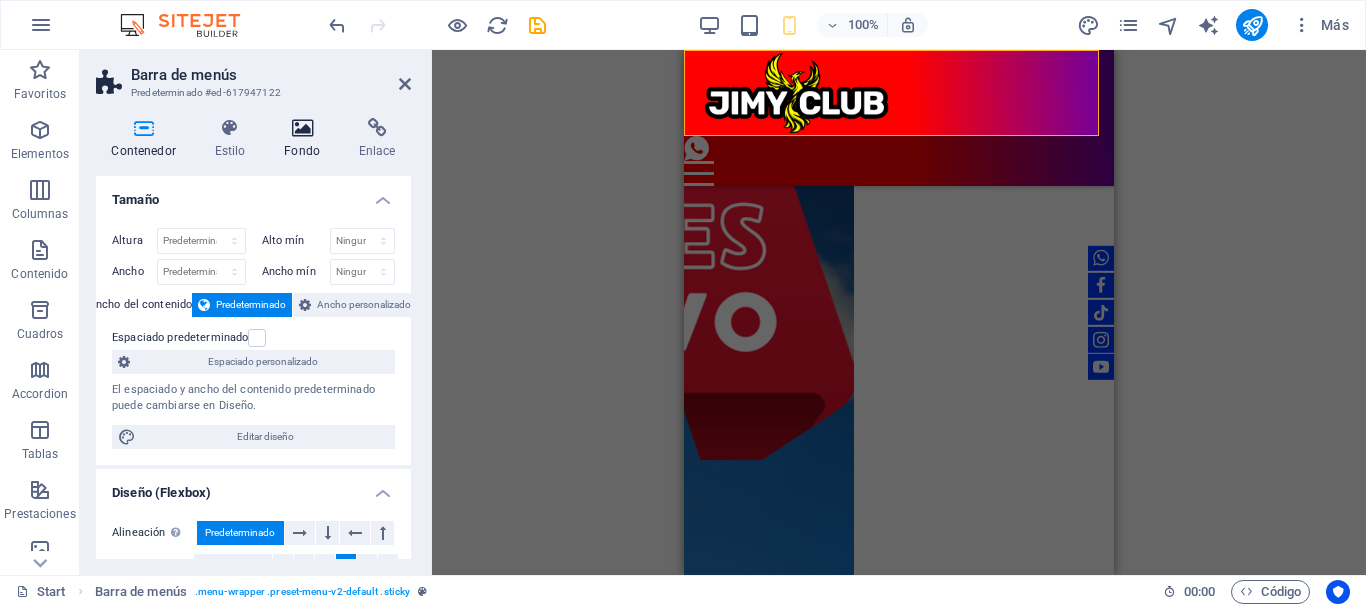 click at bounding box center (302, 128) 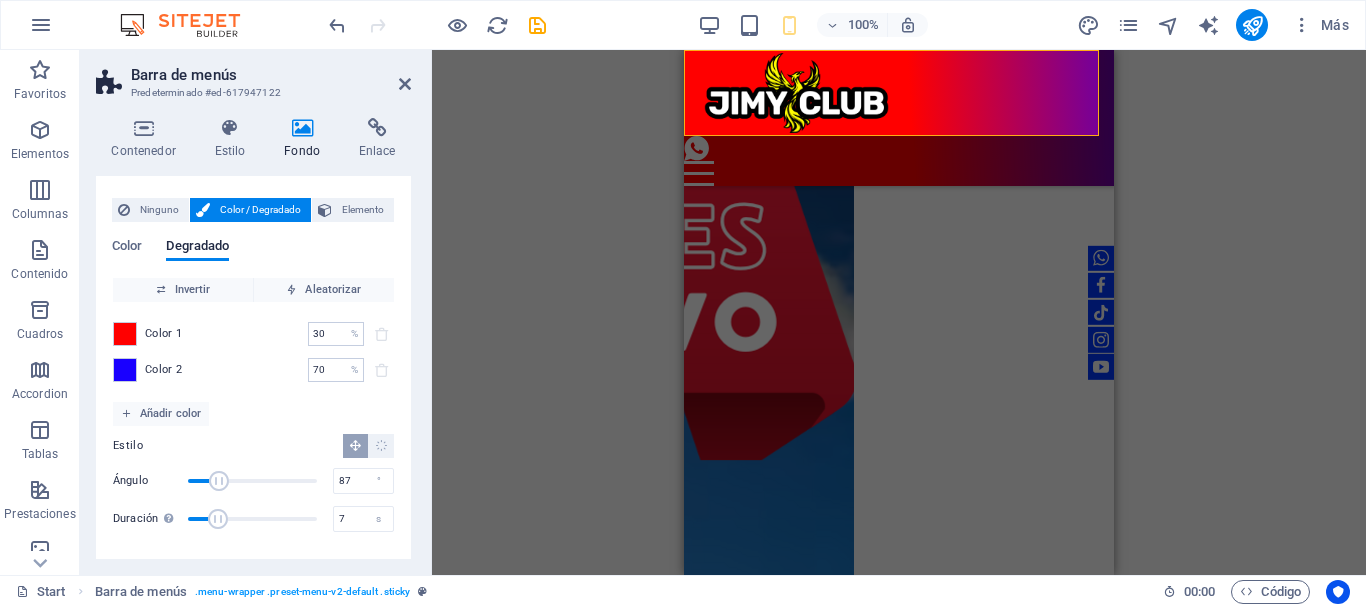 scroll, scrollTop: 0, scrollLeft: 0, axis: both 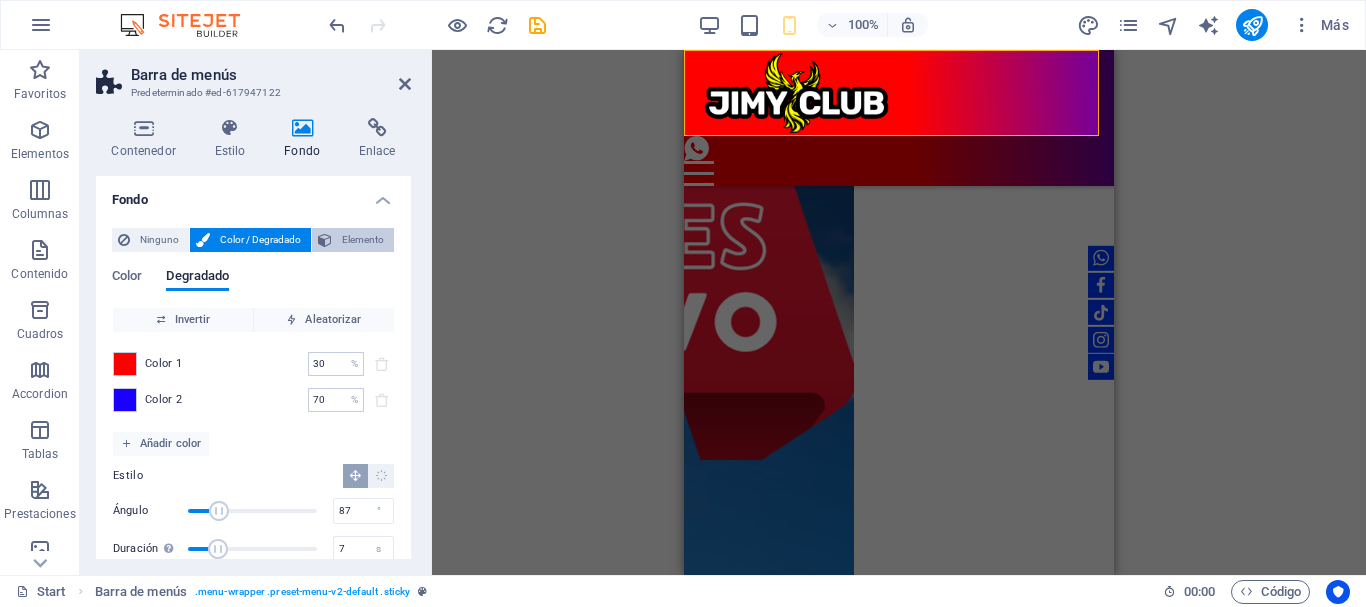 click on "Elemento" at bounding box center (363, 240) 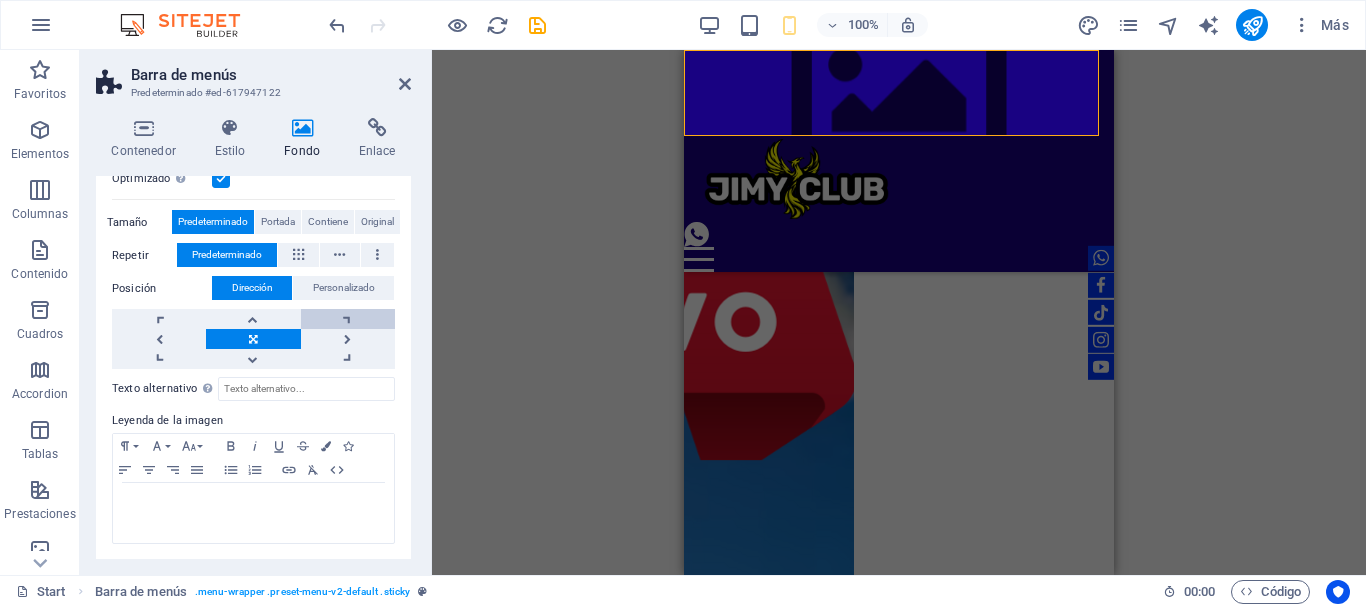 scroll, scrollTop: 0, scrollLeft: 0, axis: both 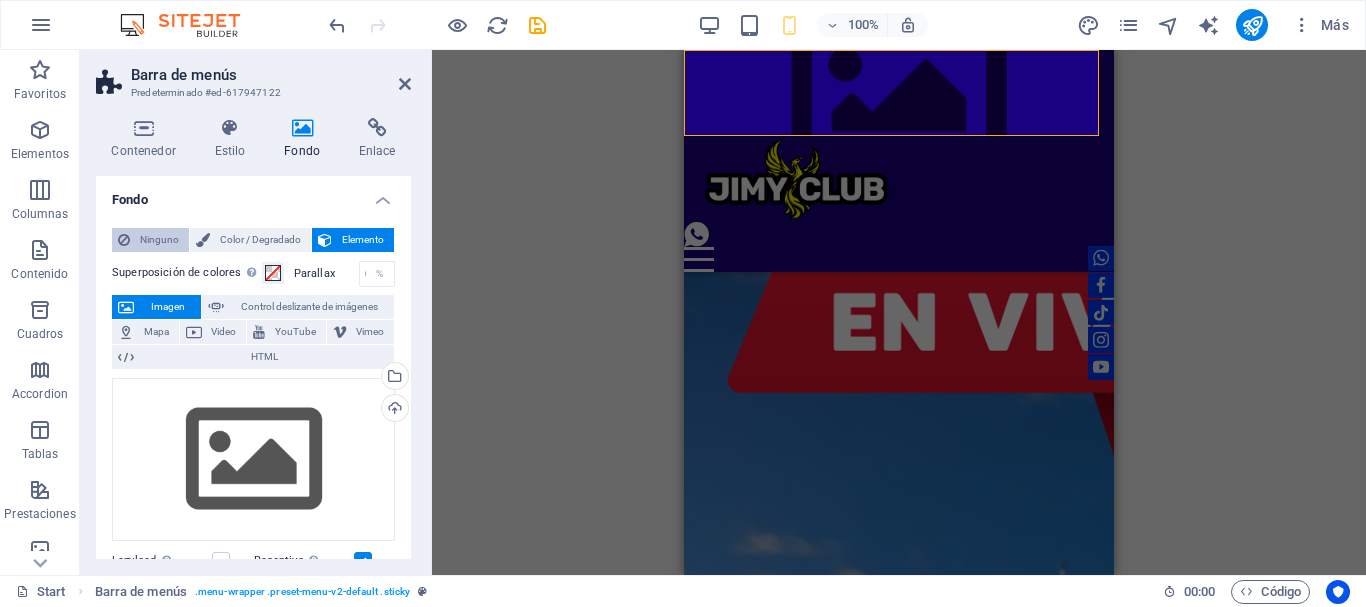 click on "Ninguno" at bounding box center [159, 240] 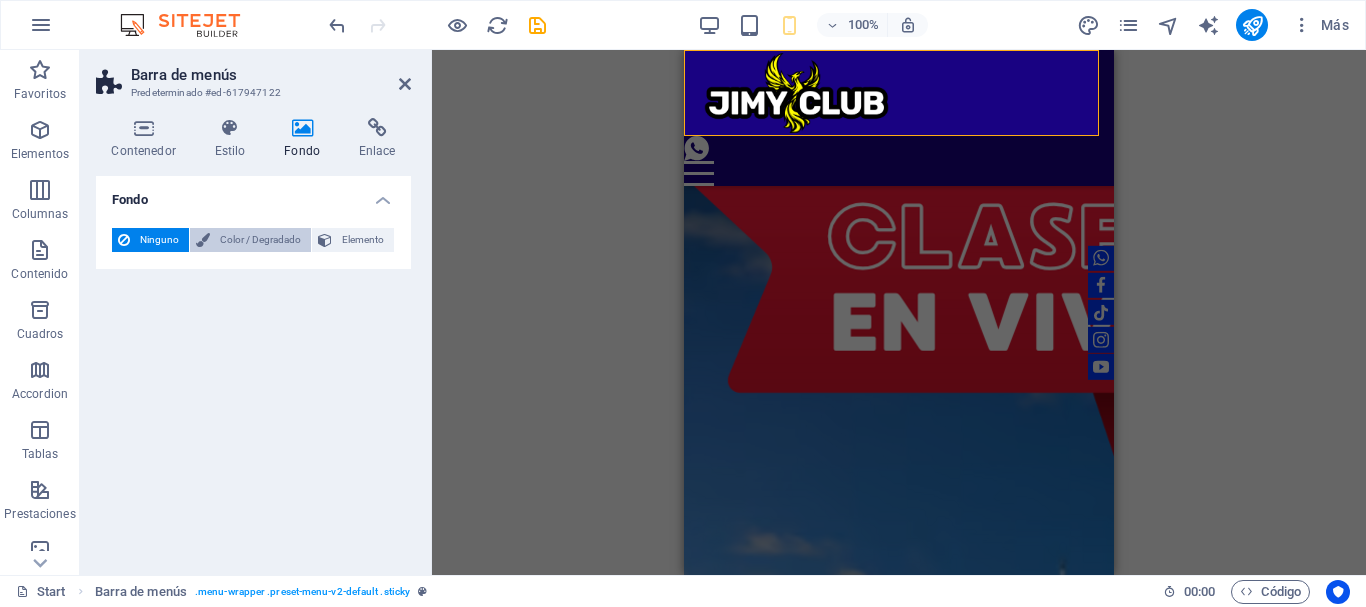 click on "Color / Degradado" at bounding box center [260, 240] 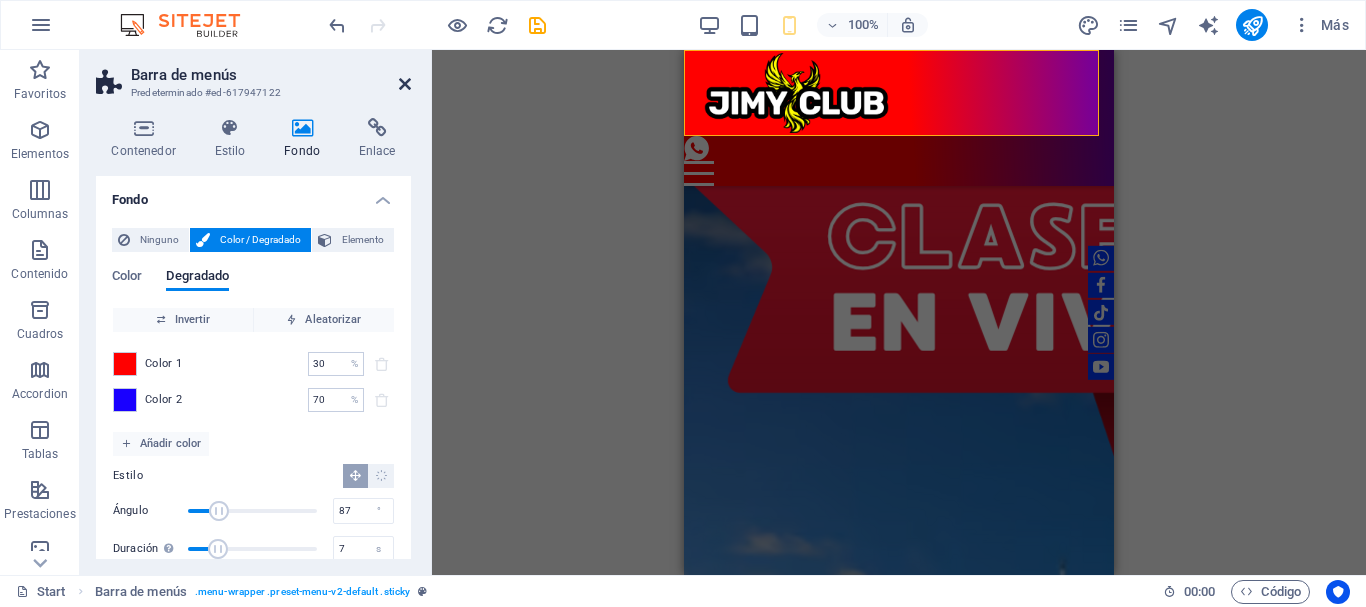 click at bounding box center [405, 84] 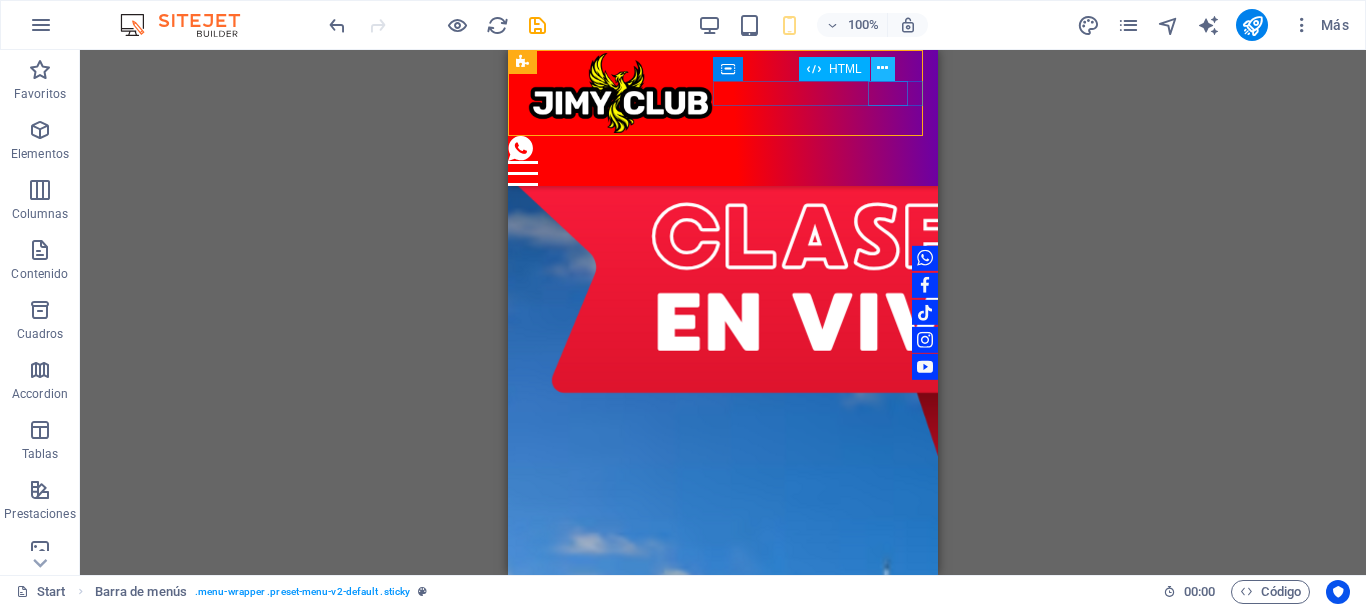 click at bounding box center (882, 68) 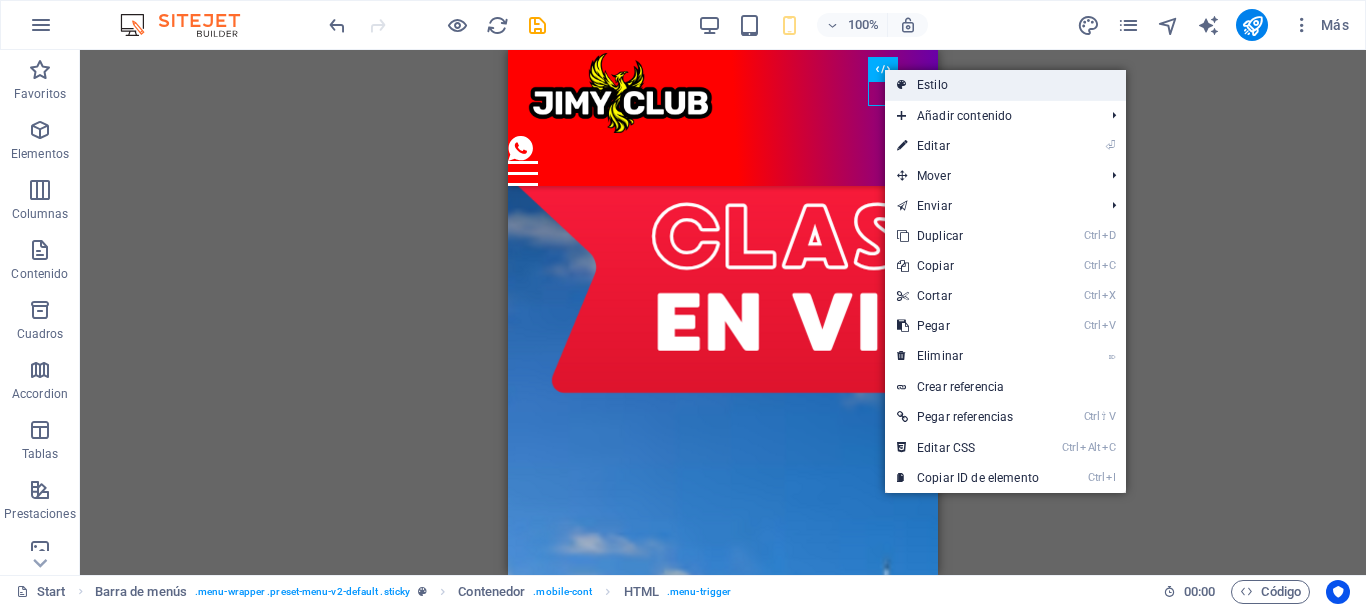 click on "Estilo" at bounding box center [1005, 85] 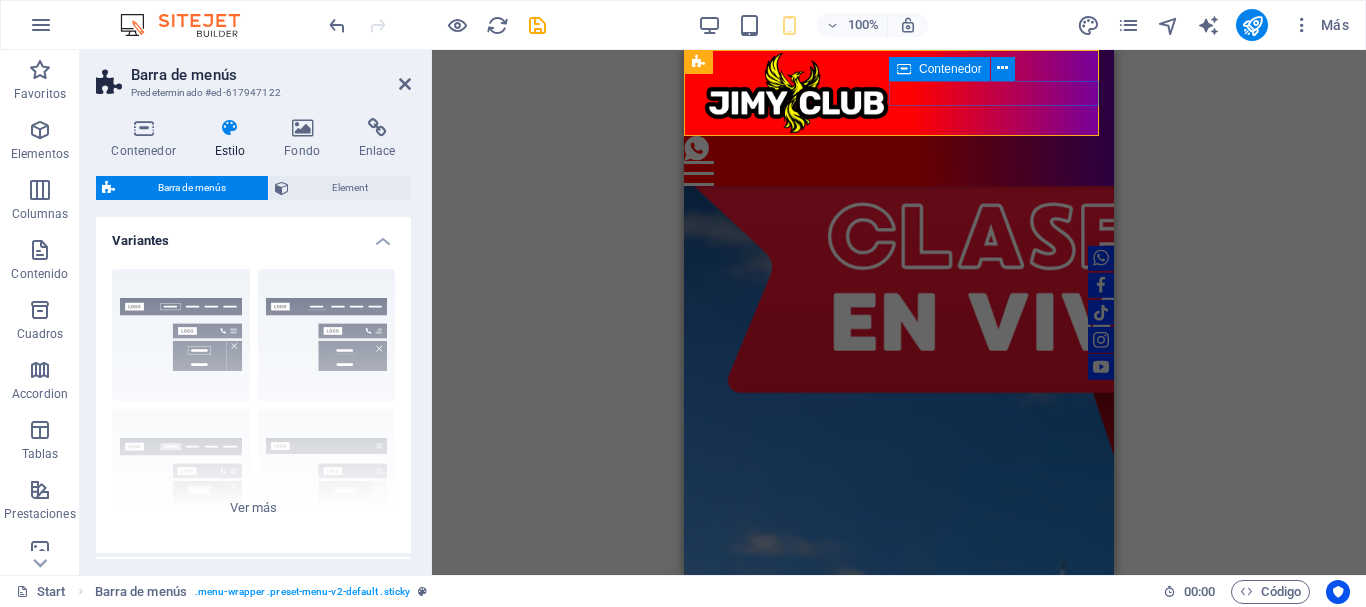 type 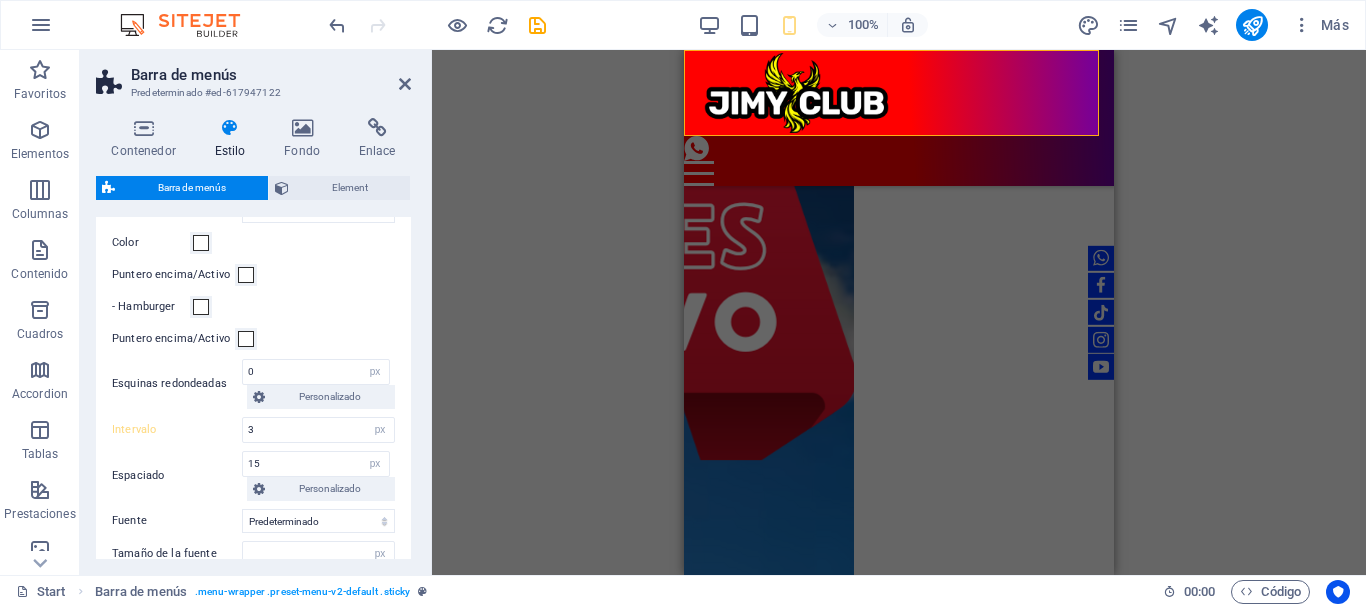 scroll, scrollTop: 429, scrollLeft: 0, axis: vertical 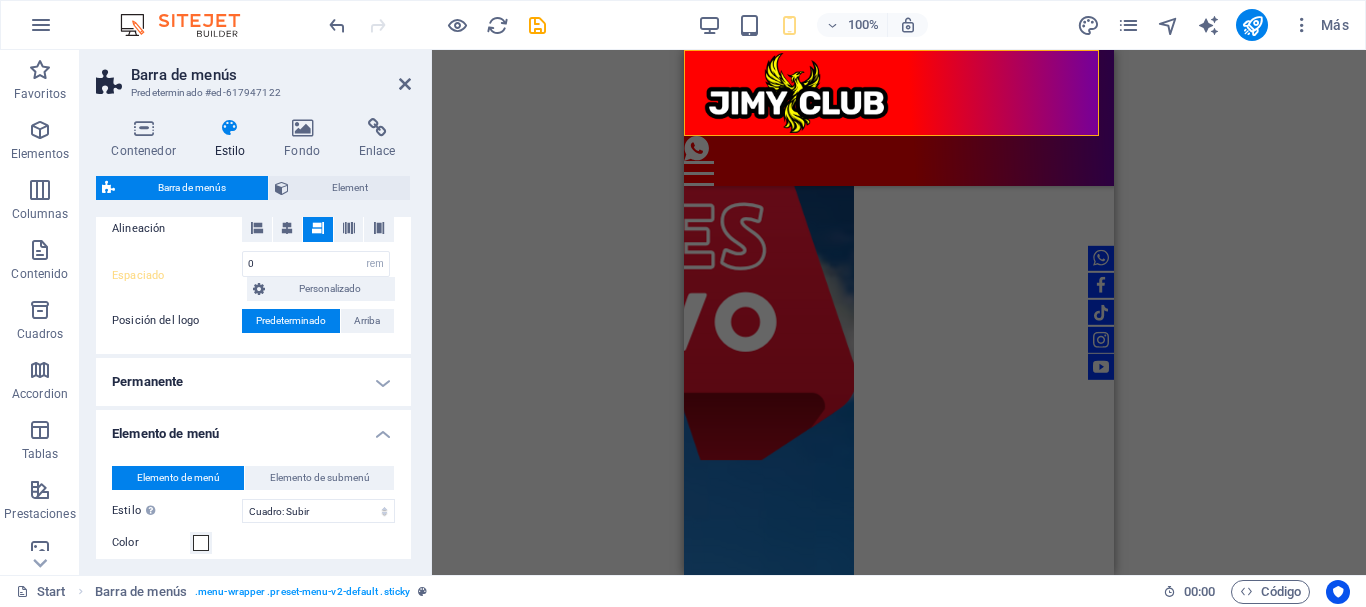 click on "Permanente" at bounding box center (253, 382) 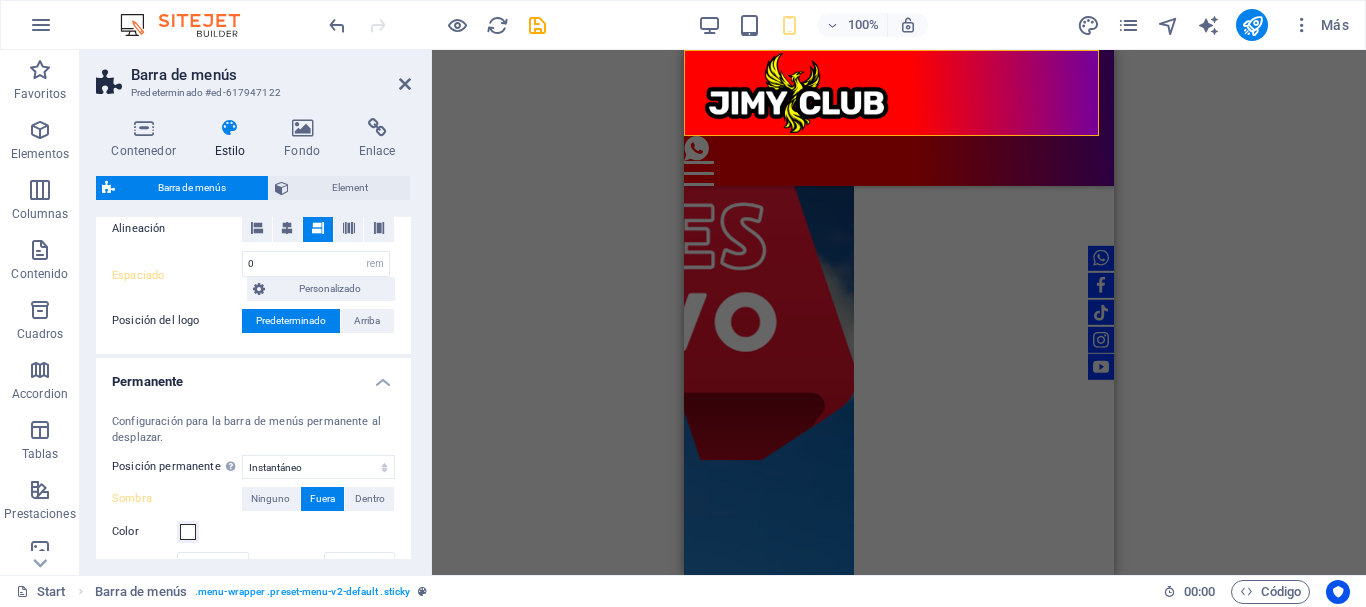 scroll, scrollTop: 0, scrollLeft: 0, axis: both 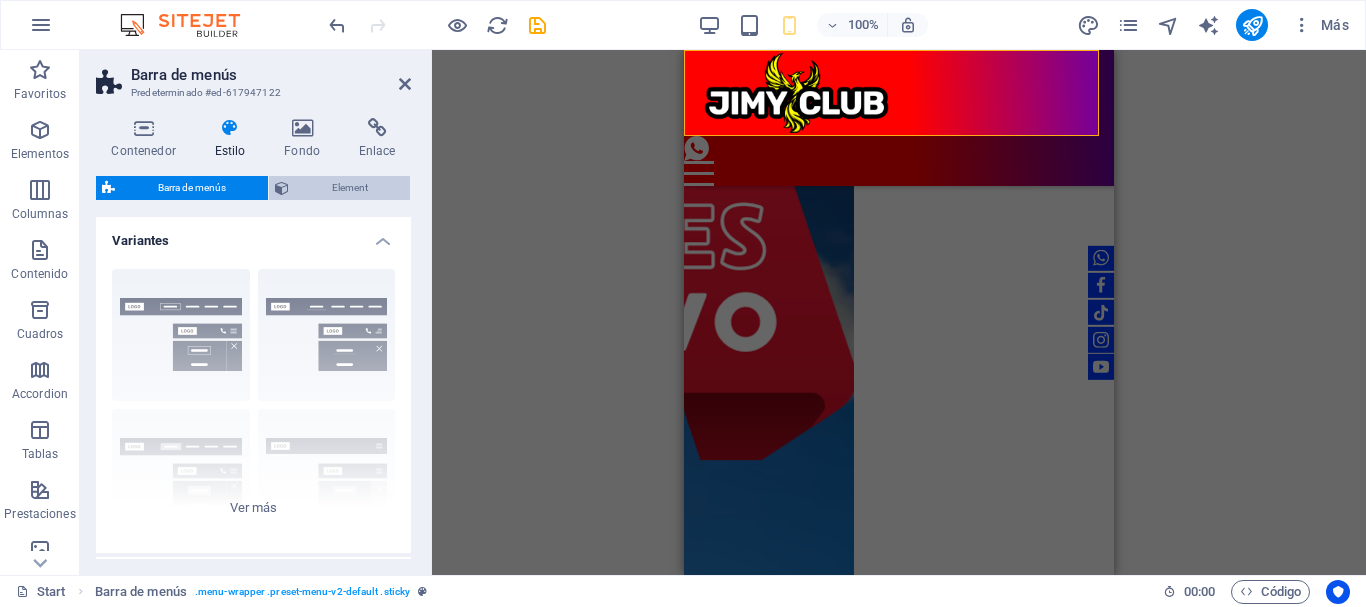 click on "Element" at bounding box center [349, 188] 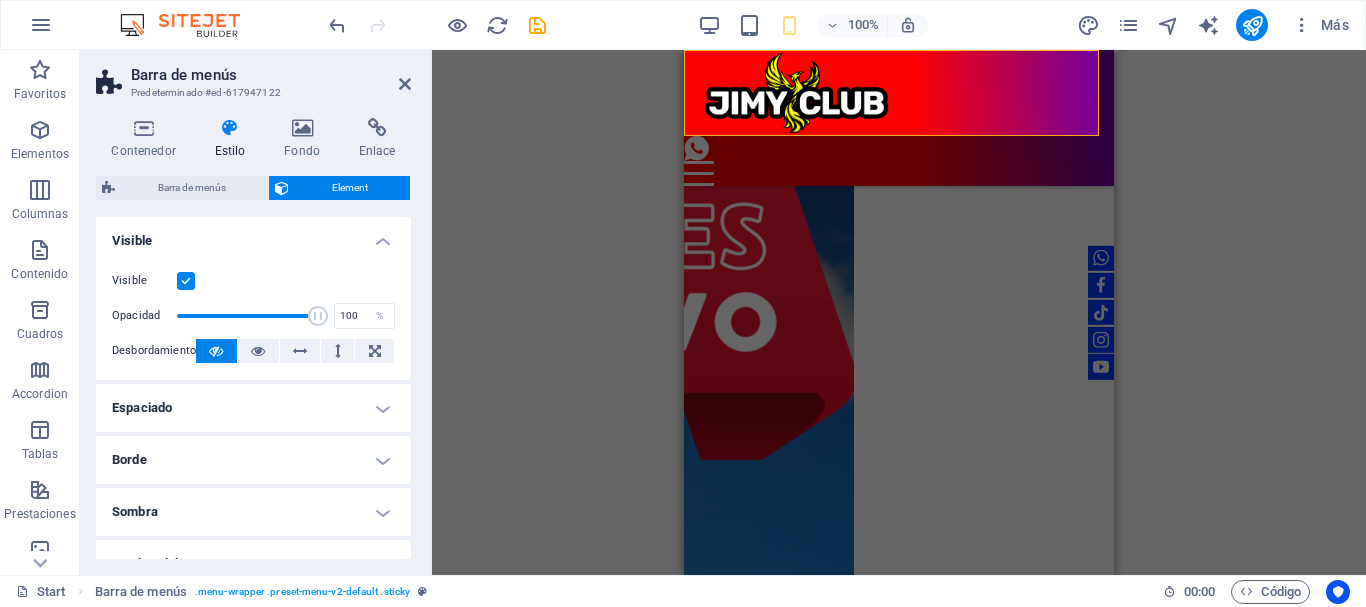 scroll, scrollTop: 289, scrollLeft: 0, axis: vertical 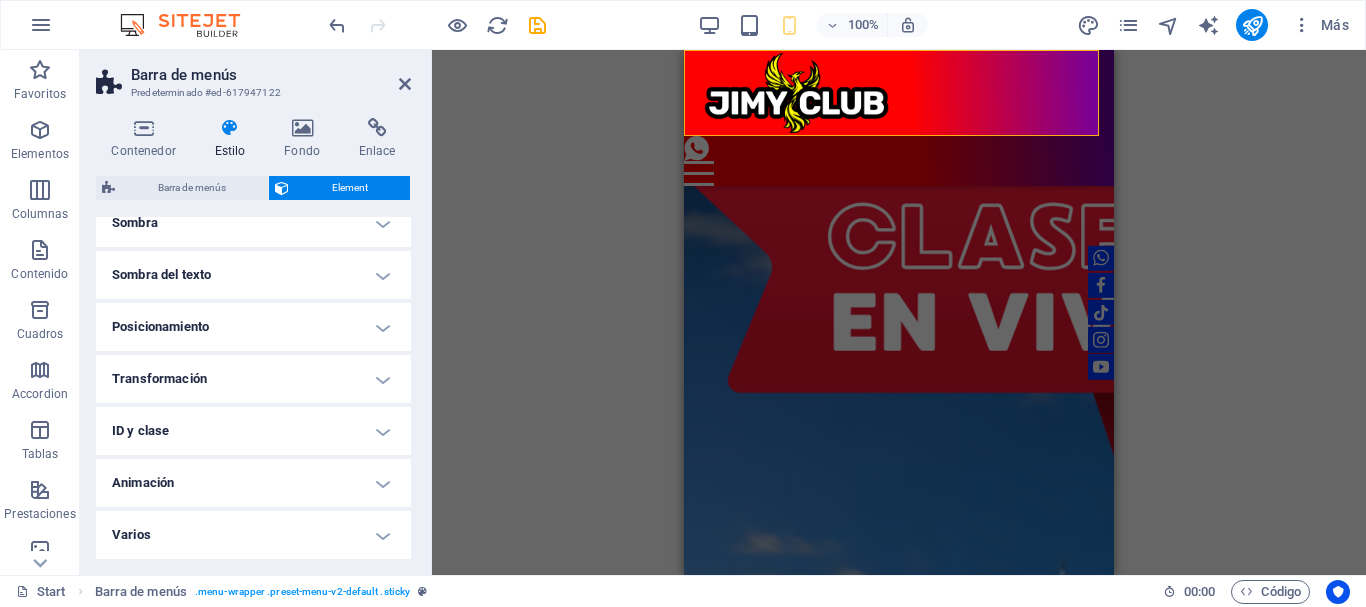 click on "Contenedor Estilo Fondo Enlace Tamaño Altura Predeterminado px rem % vh vw Alto mín Ninguno px rem % vh vw Ancho Predeterminado px rem % em vh vw Ancho mín Ninguno px rem % vh vw Ancho del contenido Predeterminado Ancho personalizado Ancho Predeterminado px rem % em vh vw Ancho mín Ninguno px rem % vh vw Espaciado predeterminado Espaciado personalizado El espaciado y ancho del contenido predeterminado puede cambiarse en Diseño. Editar diseño Diseño (Flexbox) Alineación Determina flex-direction. Predeterminado Eje principal Determina la forma en la que los elementos deberían comportarse por el eje principal en este contenedor (contenido justificado). Predeterminado Eje lateral Controla la dirección vertical del elemento en el contenedor (alinear elementos). Predeterminado Ajuste Predeterminado Habilitado Deshabilitado Relleno Controla las distancias y la dirección de los elementos en el eje Y en varias líneas (alinear contenido). Predeterminado Accesibilidad Rol Ninguno Alert Timer" at bounding box center (253, 338) 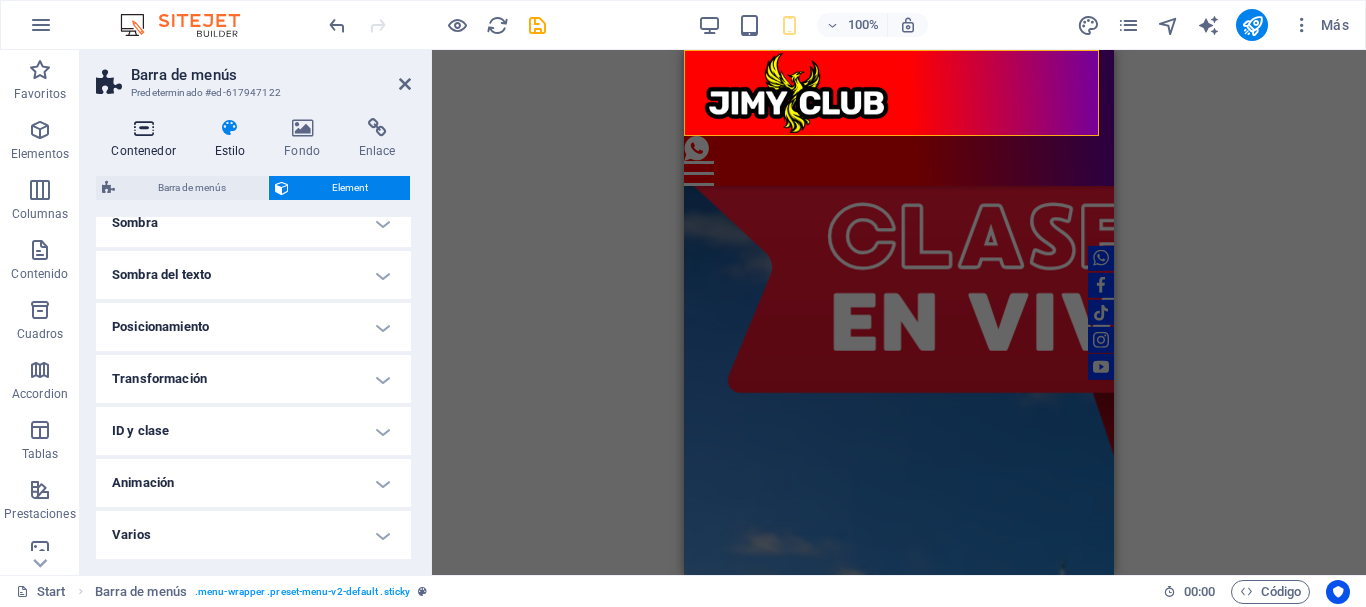 click at bounding box center [143, 128] 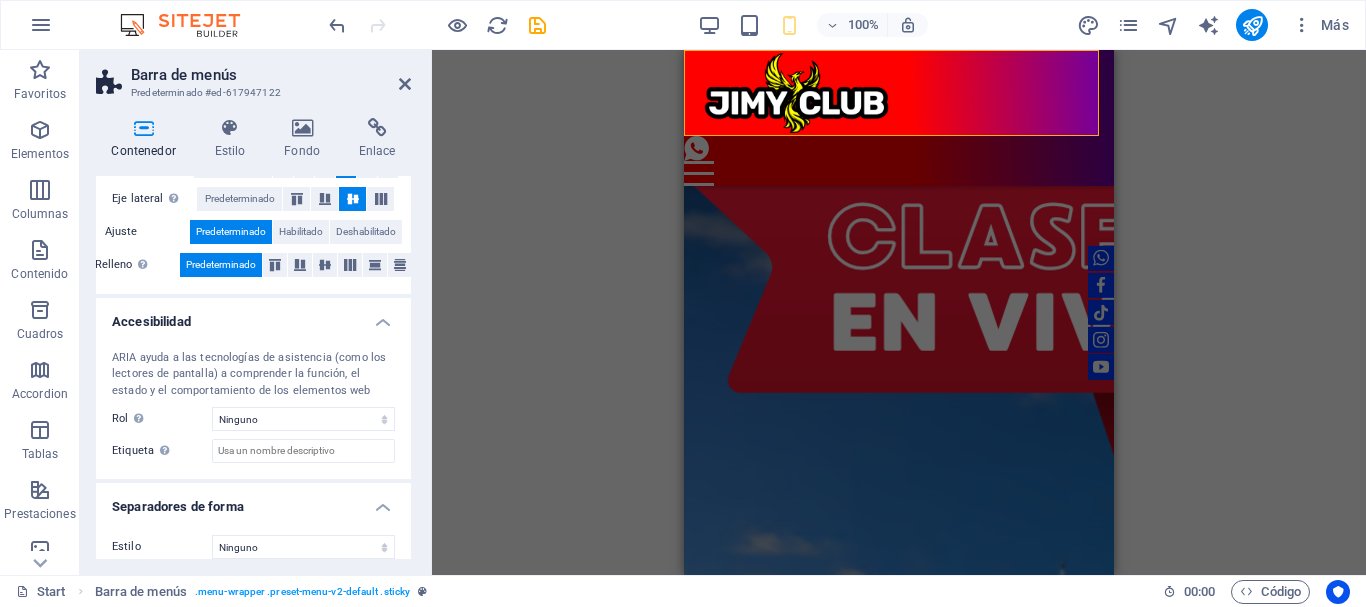 scroll, scrollTop: 416, scrollLeft: 0, axis: vertical 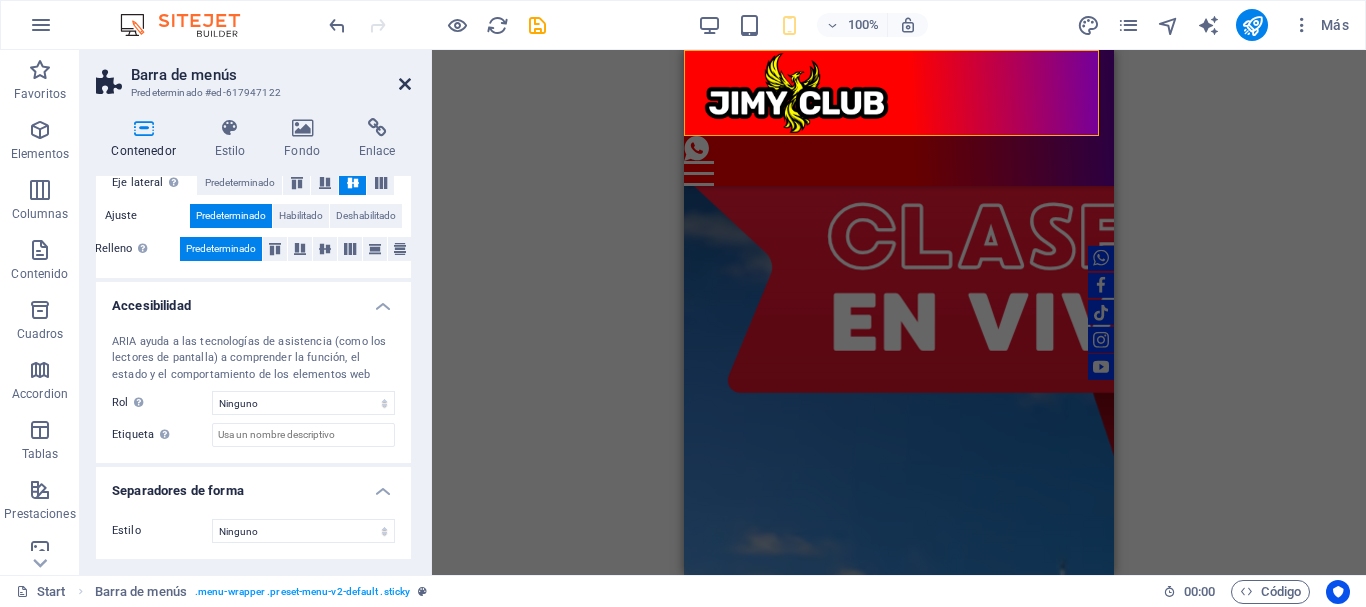 click at bounding box center [405, 84] 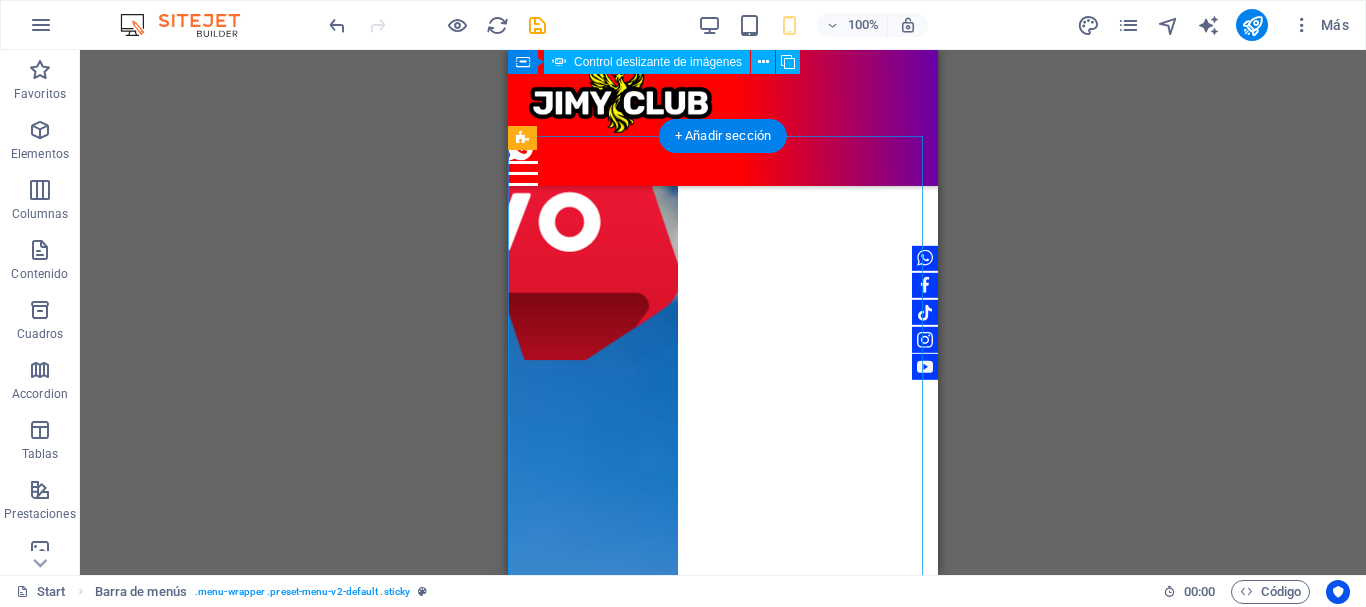 scroll, scrollTop: 0, scrollLeft: 0, axis: both 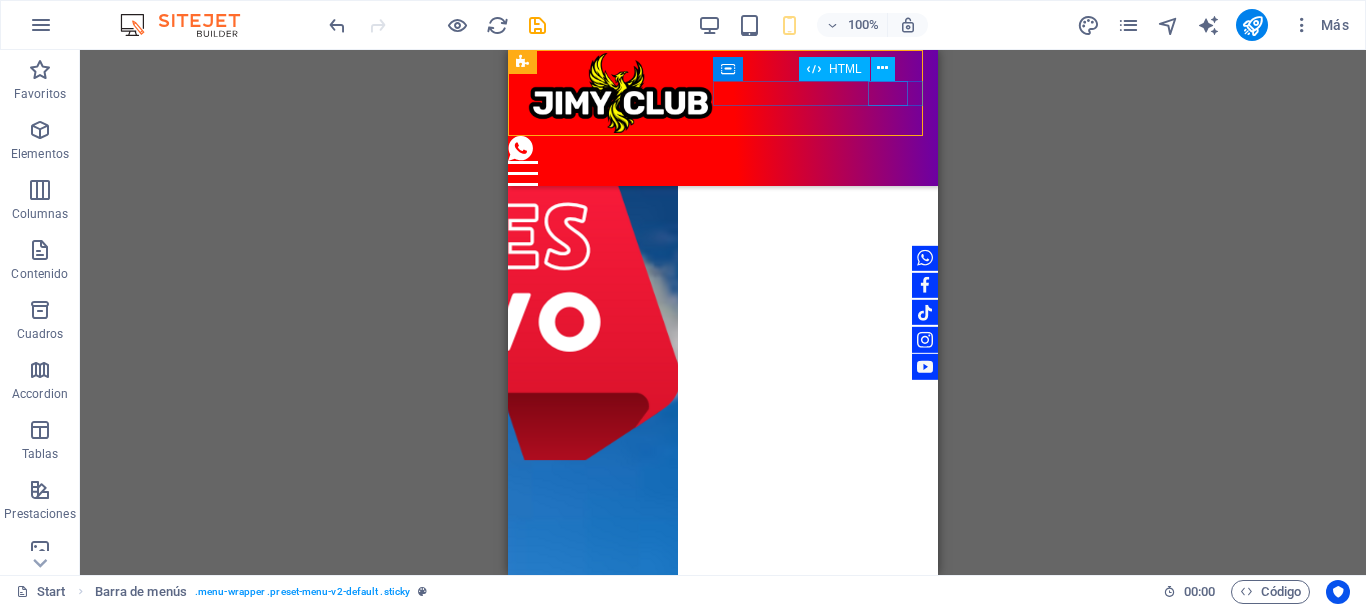 click at bounding box center (715, 173) 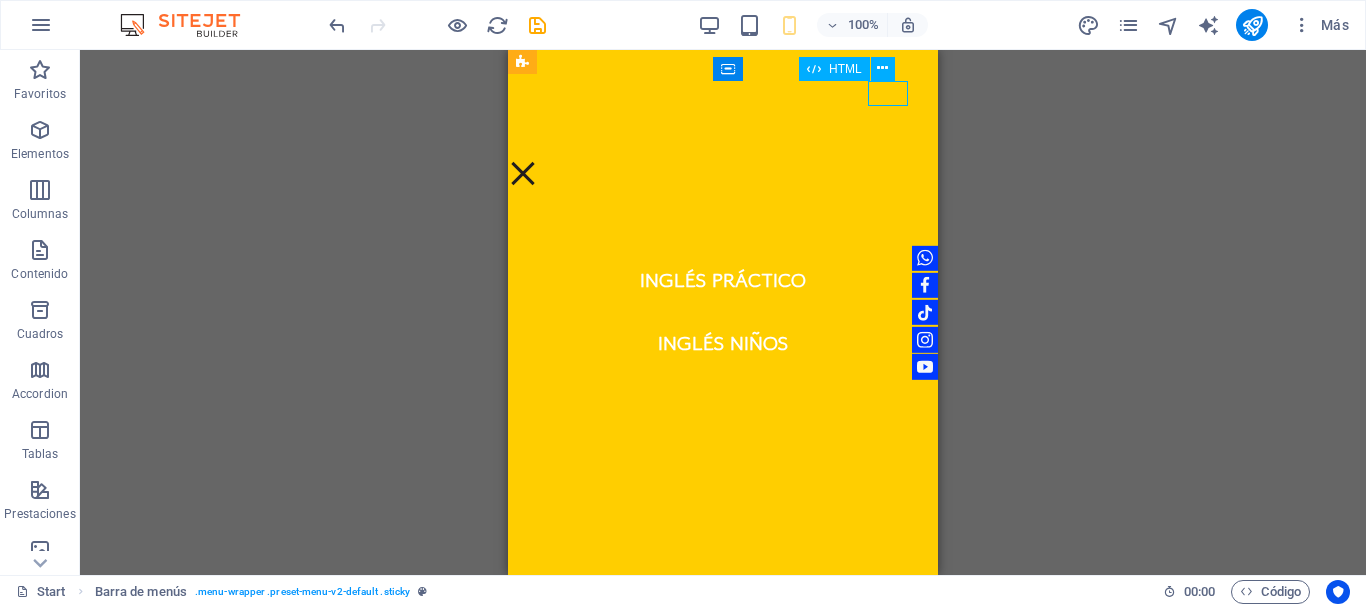 click at bounding box center [715, 173] 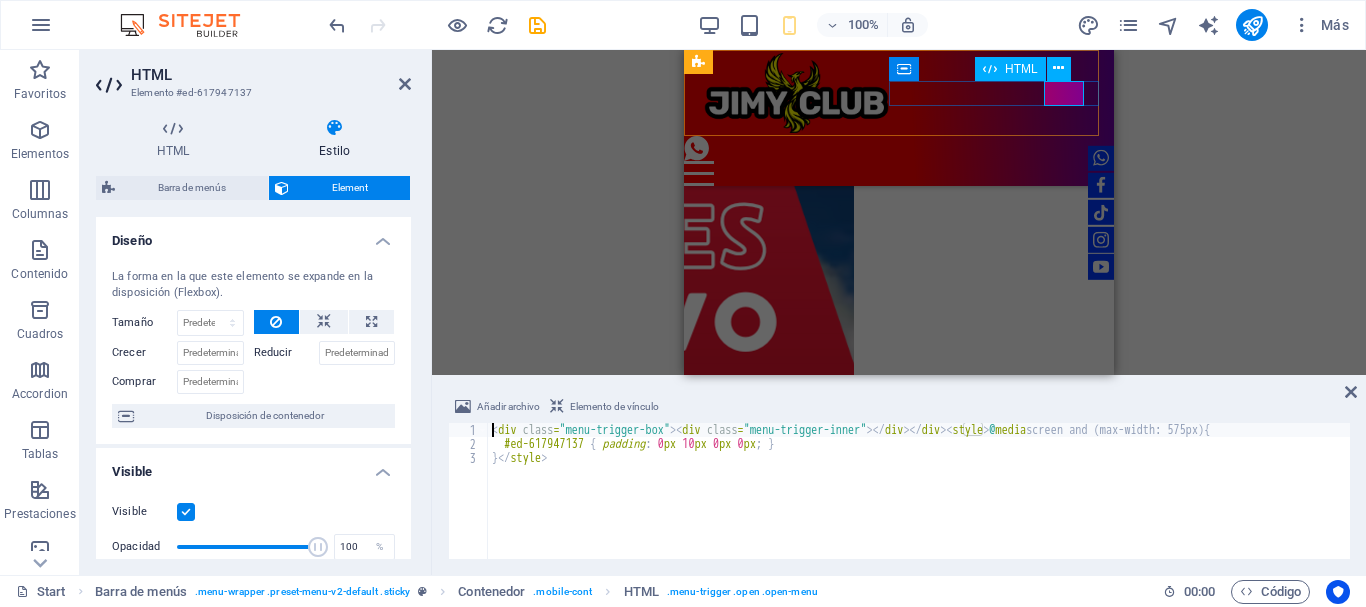 click at bounding box center (891, 173) 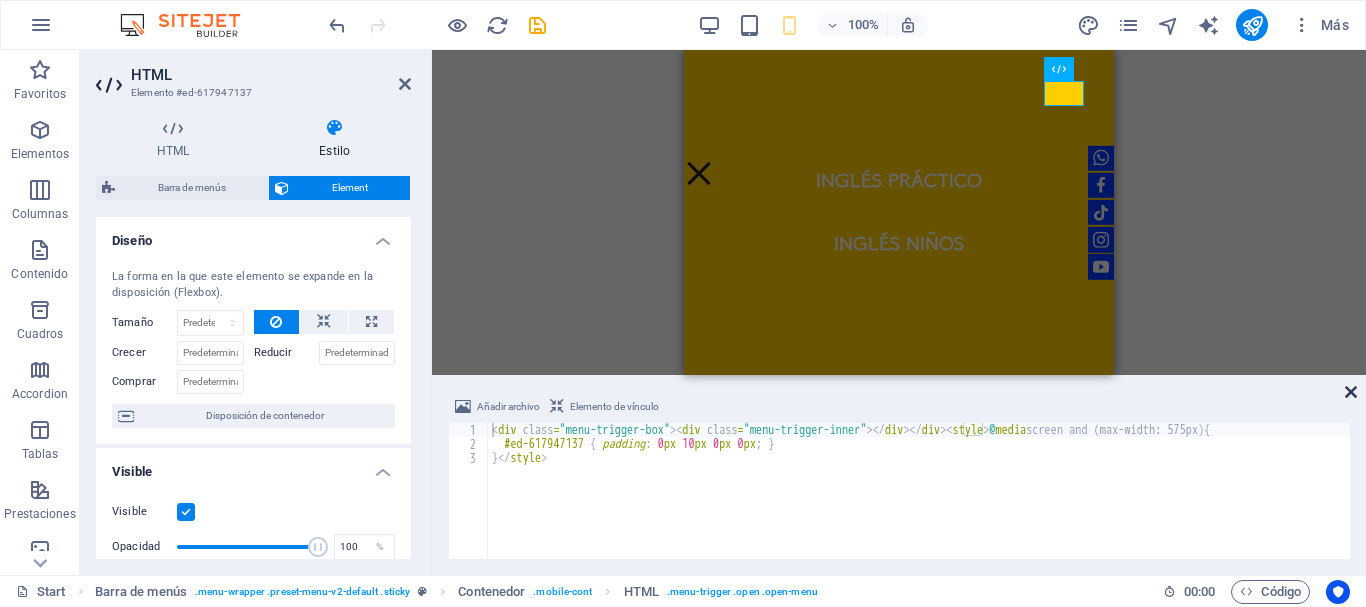 click at bounding box center (1351, 392) 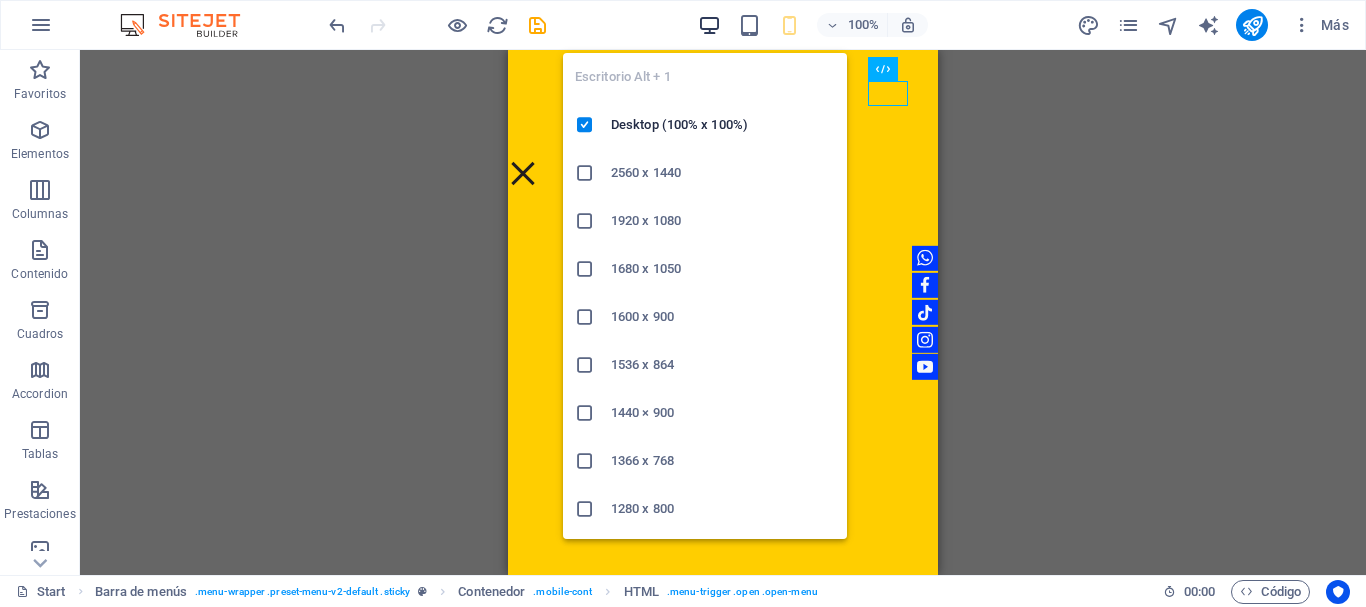 click at bounding box center (709, 25) 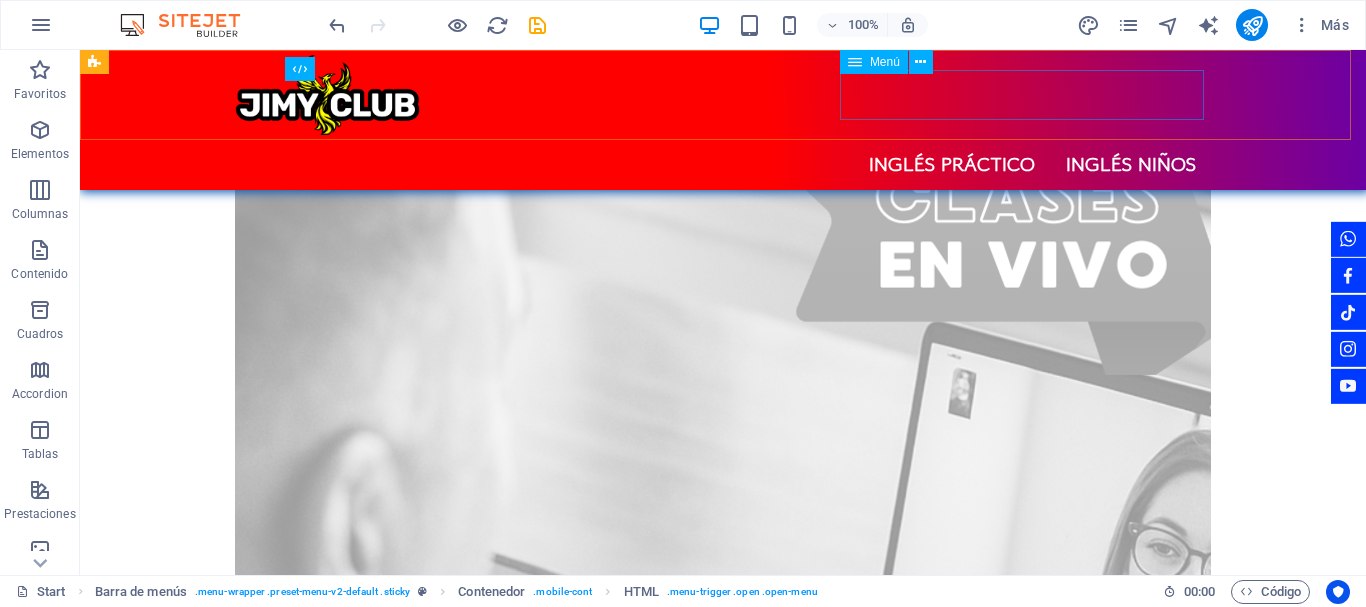 click on "Menú" at bounding box center (885, 62) 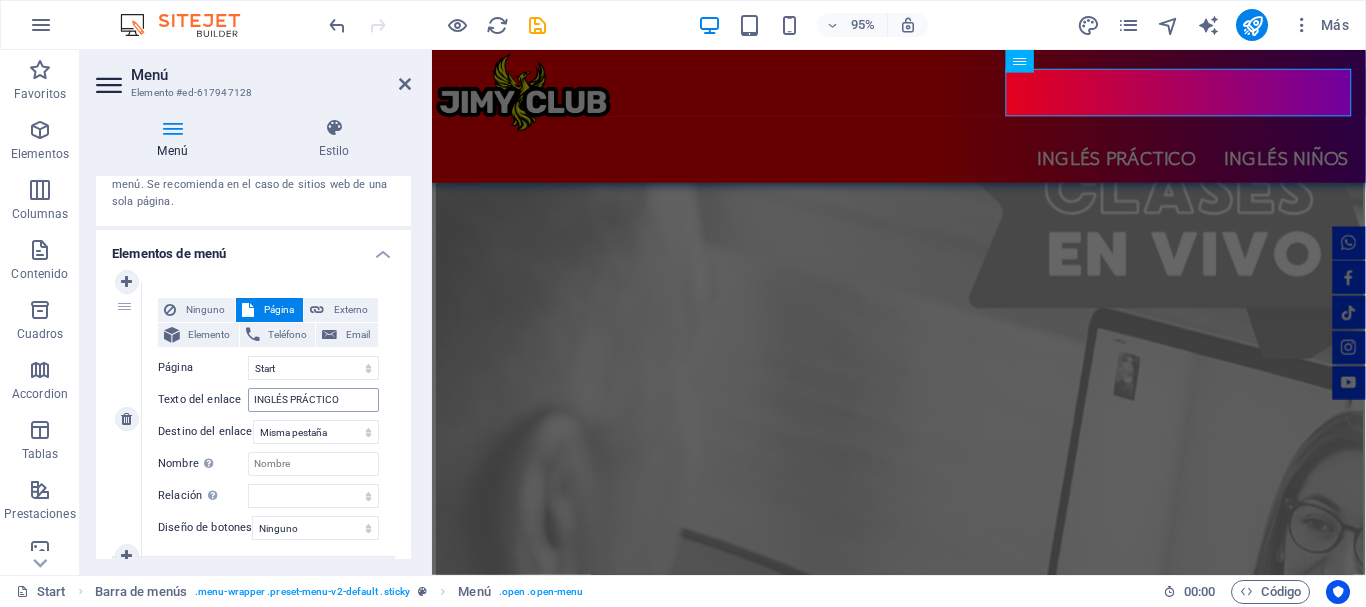 scroll, scrollTop: 200, scrollLeft: 0, axis: vertical 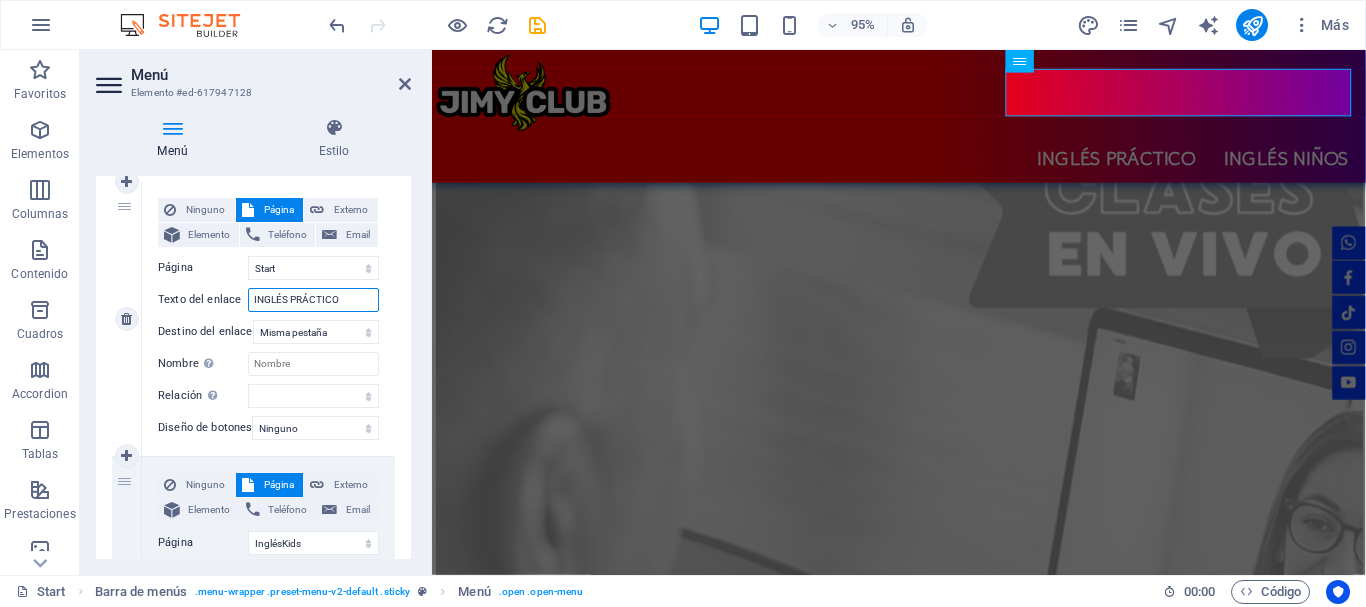 drag, startPoint x: 339, startPoint y: 295, endPoint x: 293, endPoint y: 295, distance: 46 